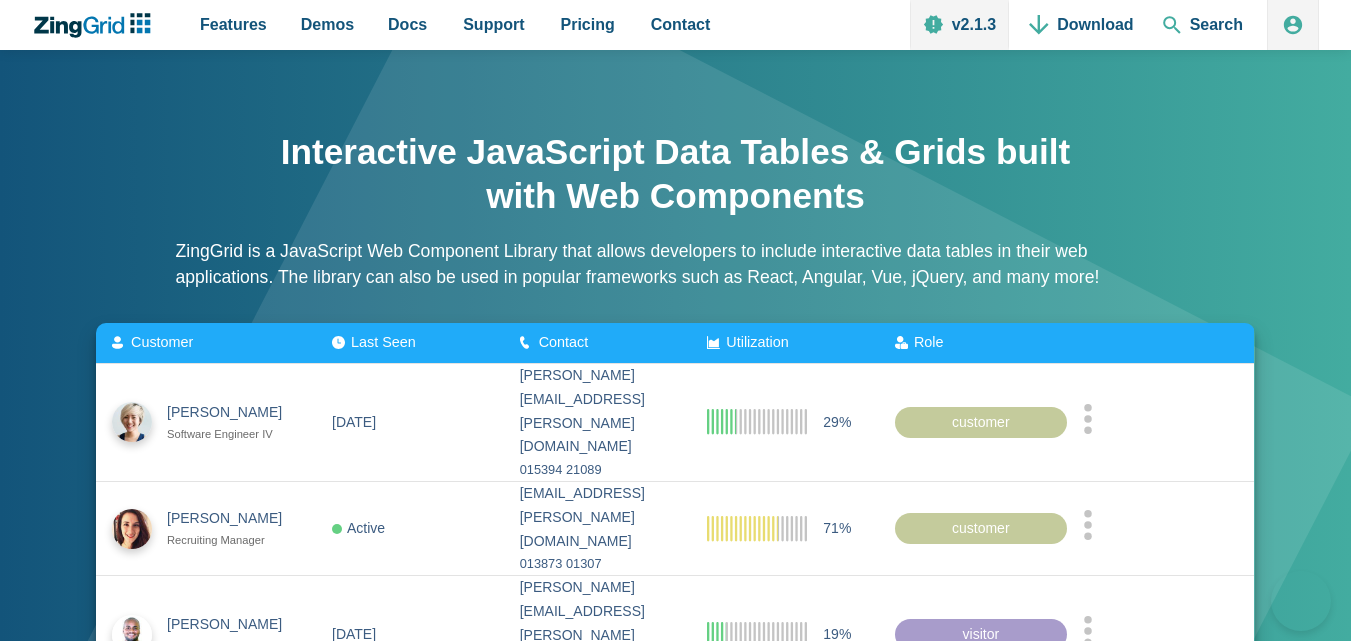 click on "Interactive JavaScript Data Tables & Grids built with Web Components" at bounding box center [676, 174] 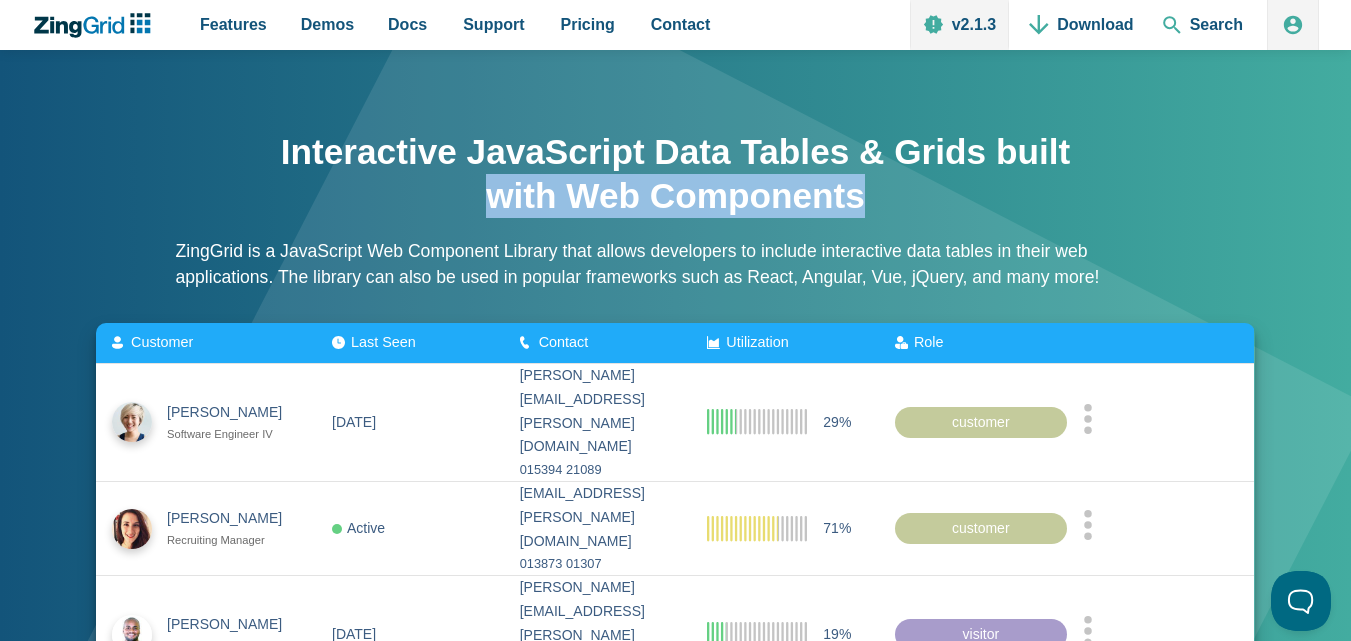 scroll, scrollTop: 0, scrollLeft: 0, axis: both 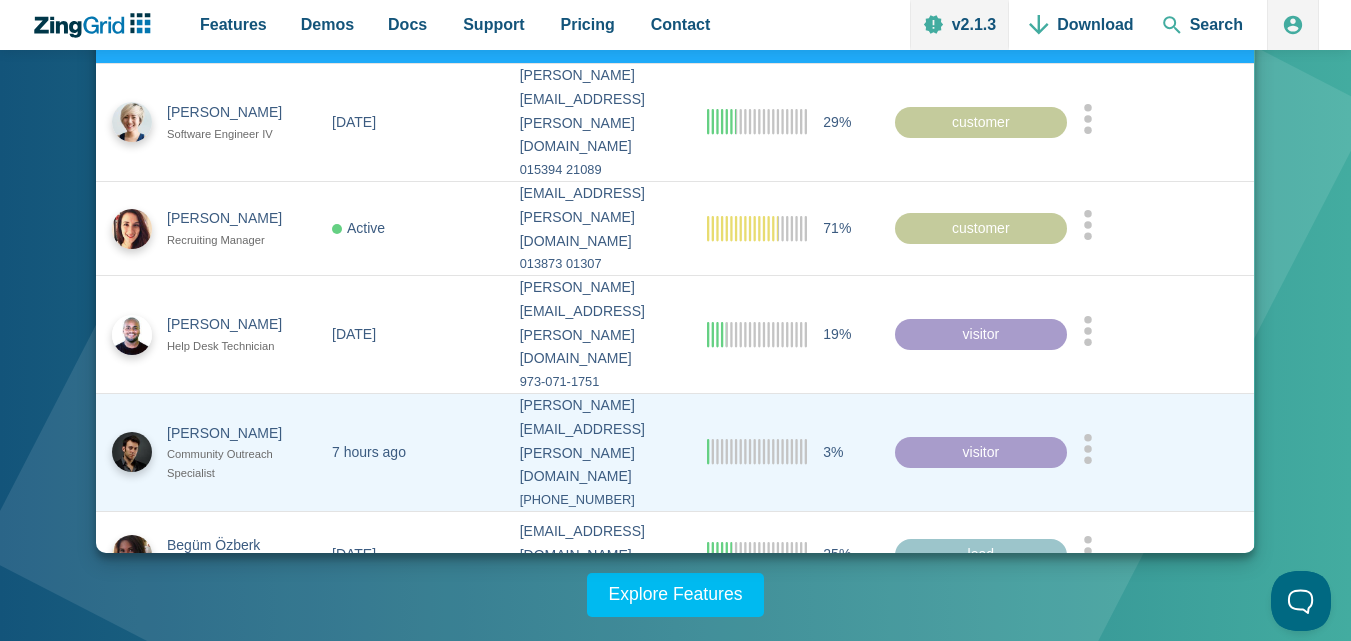 click on "ethan.andersen@wikia.com
238-990-1491" at bounding box center (598, 452) 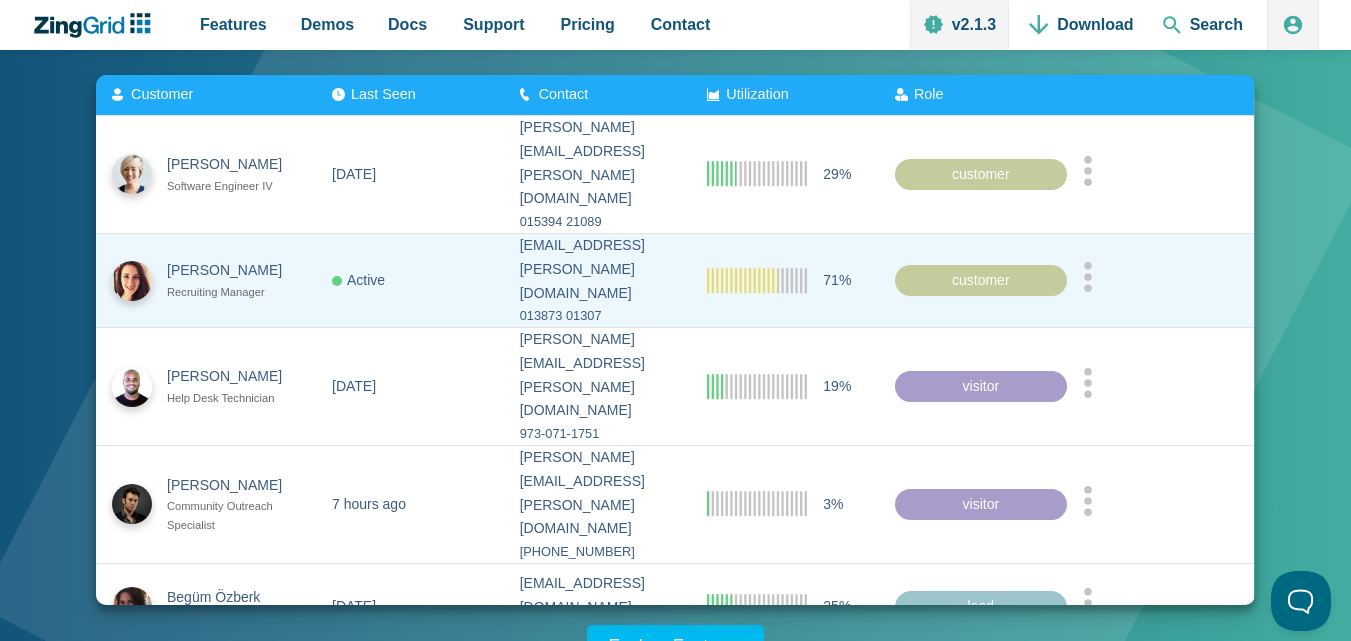 scroll, scrollTop: 200, scrollLeft: 0, axis: vertical 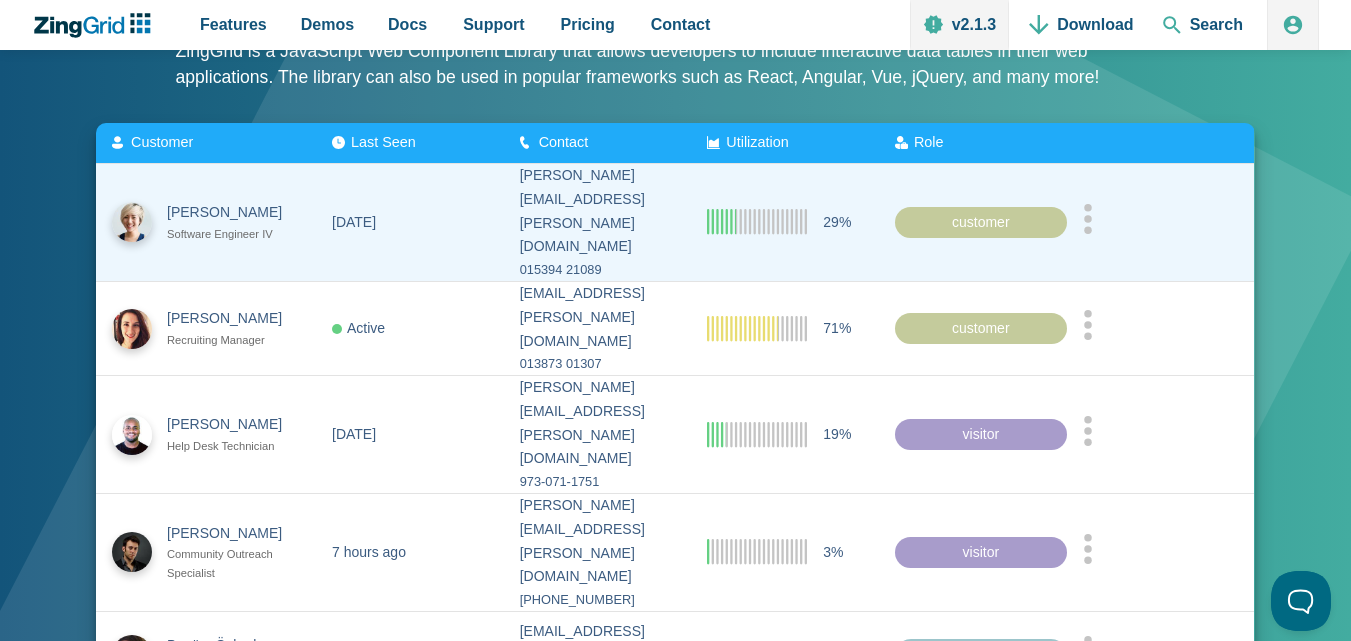click 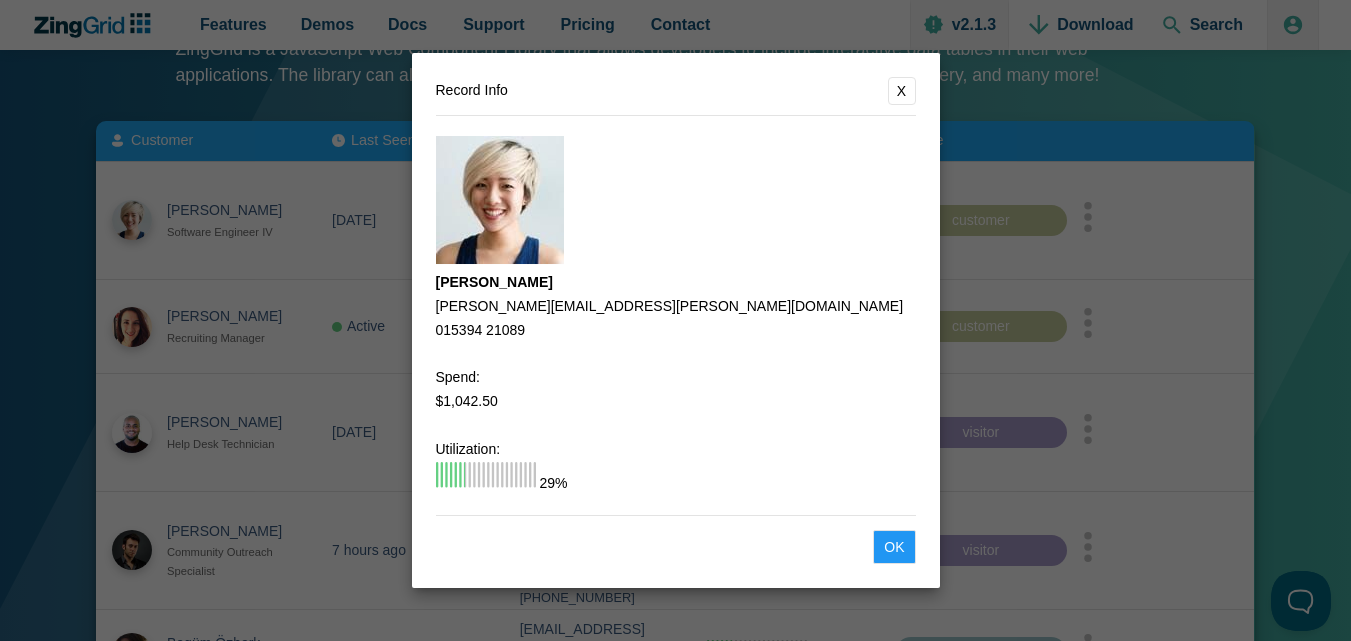 scroll, scrollTop: 200, scrollLeft: 0, axis: vertical 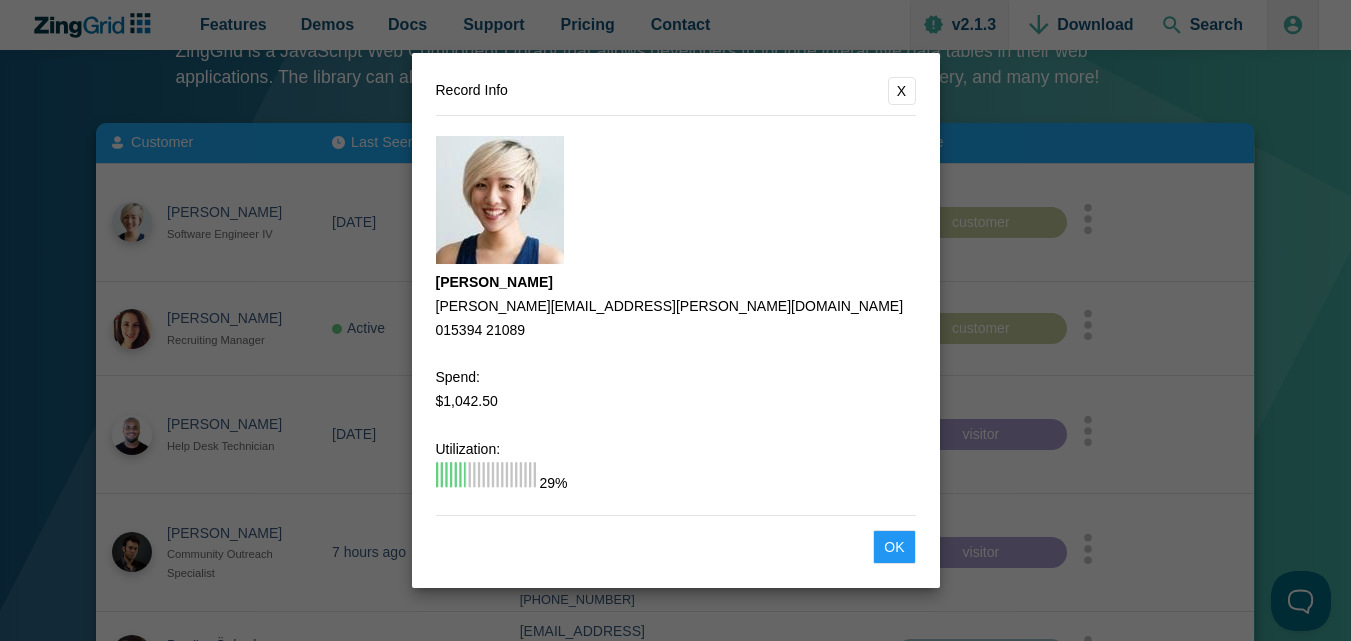 click on "Ok" 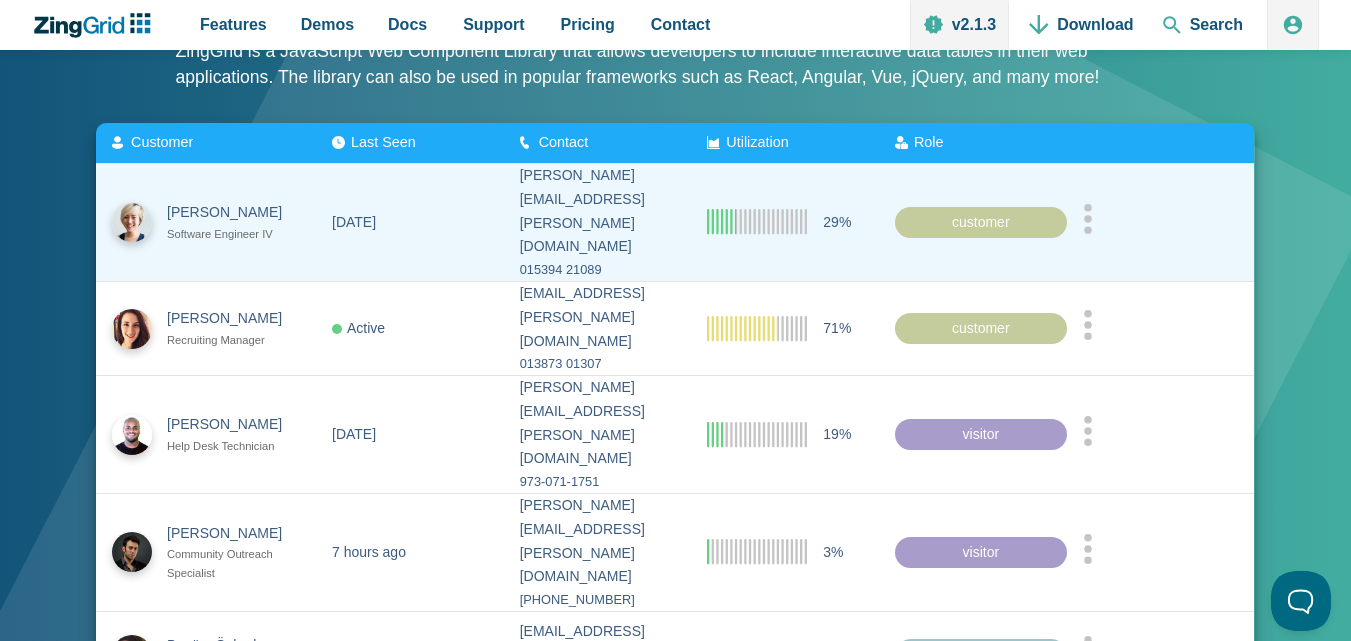 click on "customer" at bounding box center (981, 222) 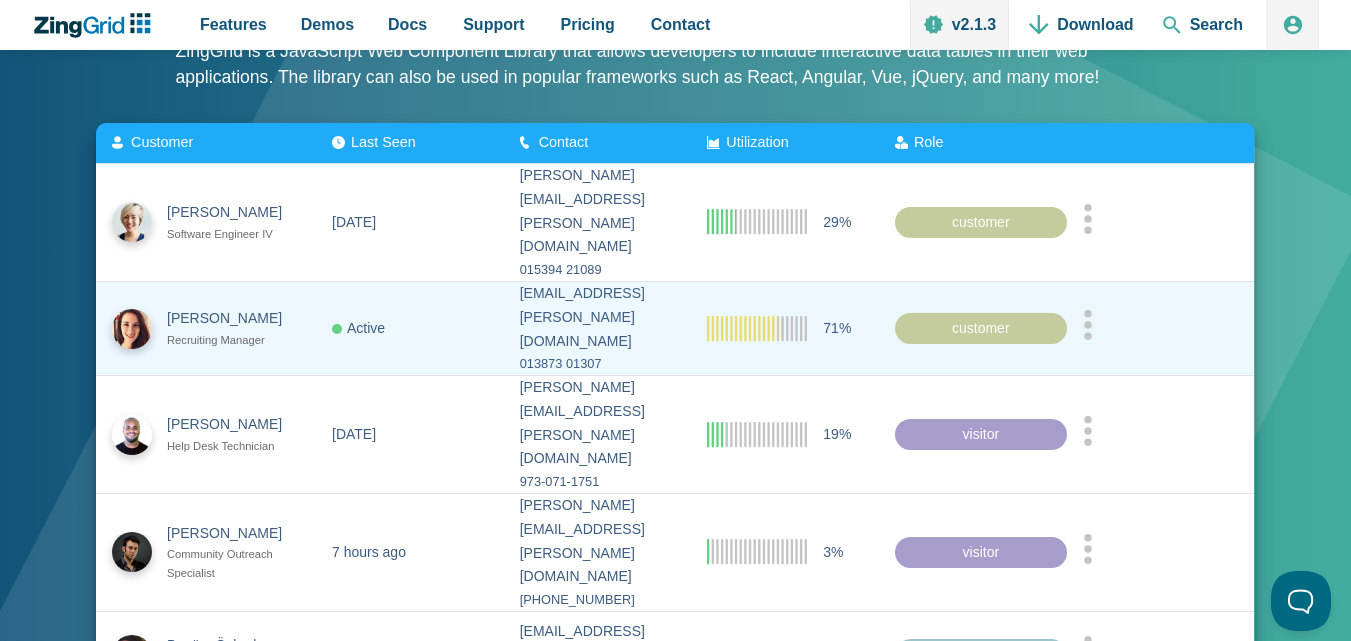 click 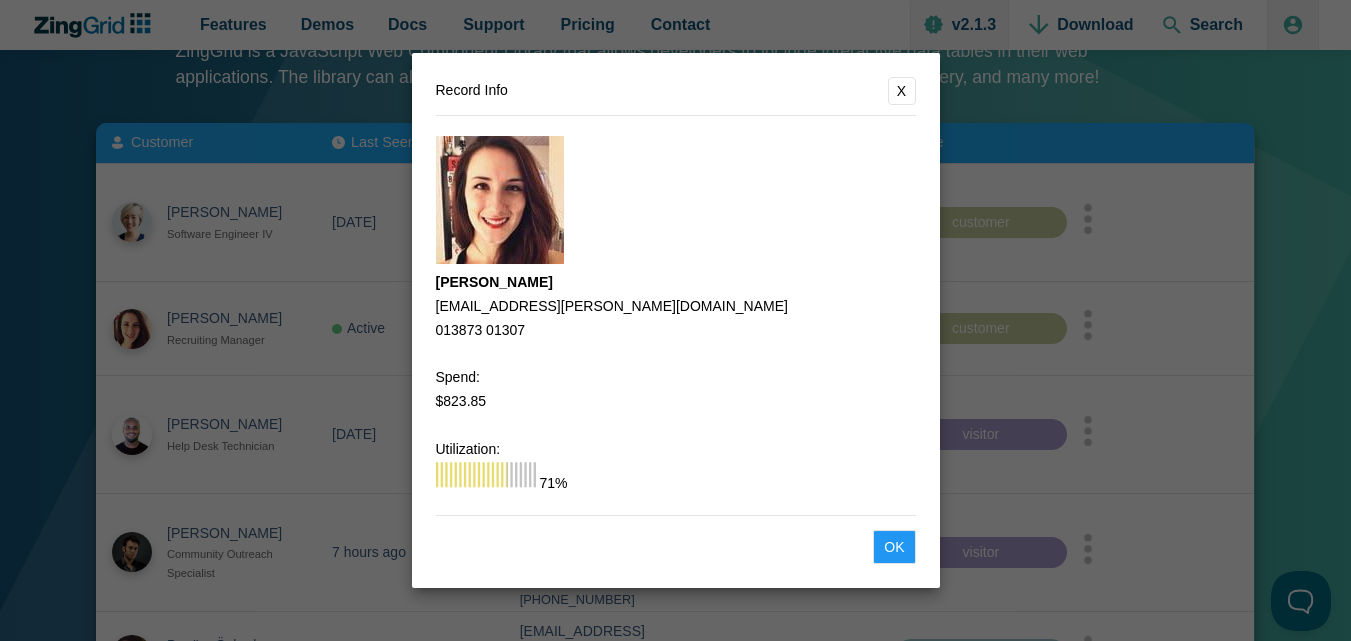 drag, startPoint x: 441, startPoint y: 280, endPoint x: 612, endPoint y: 354, distance: 186.32498 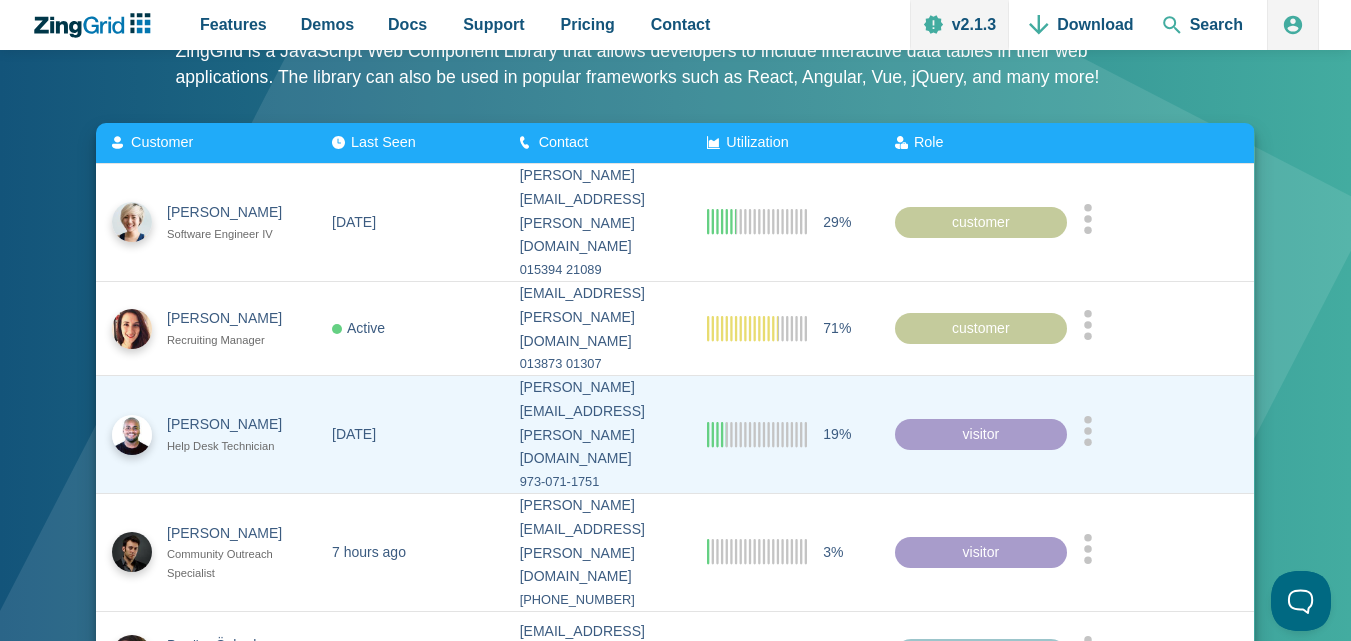 click at bounding box center (1161, 434) 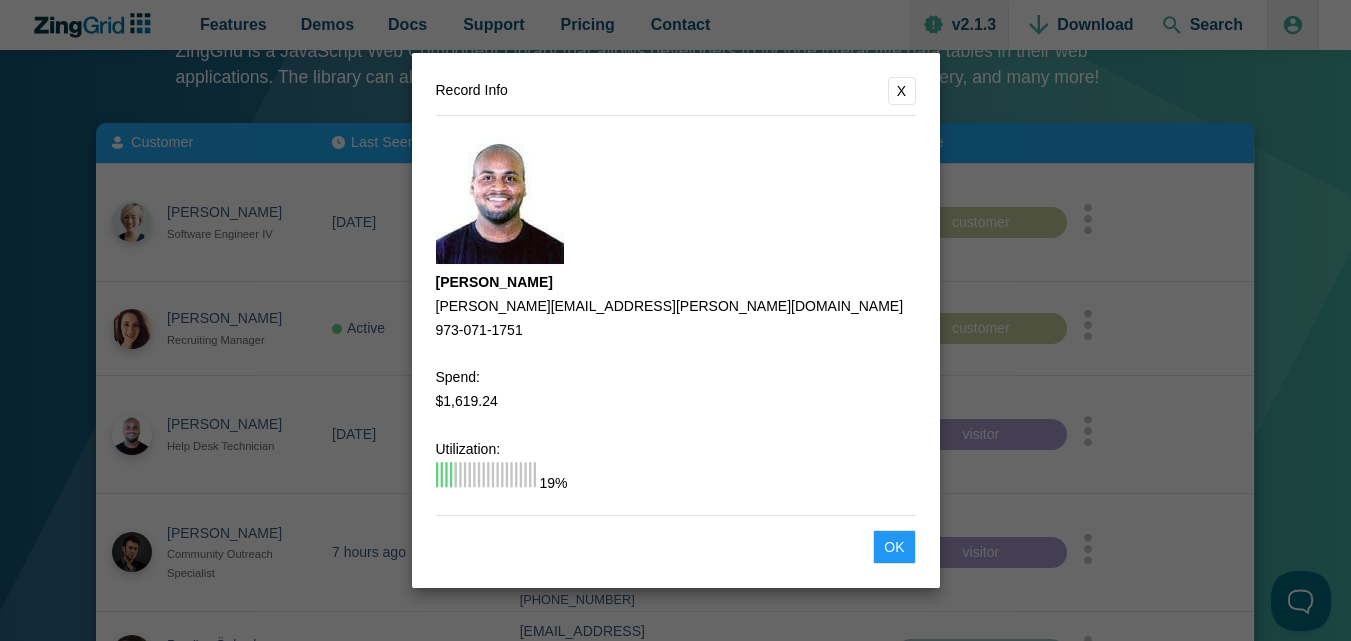 click on "Ok" 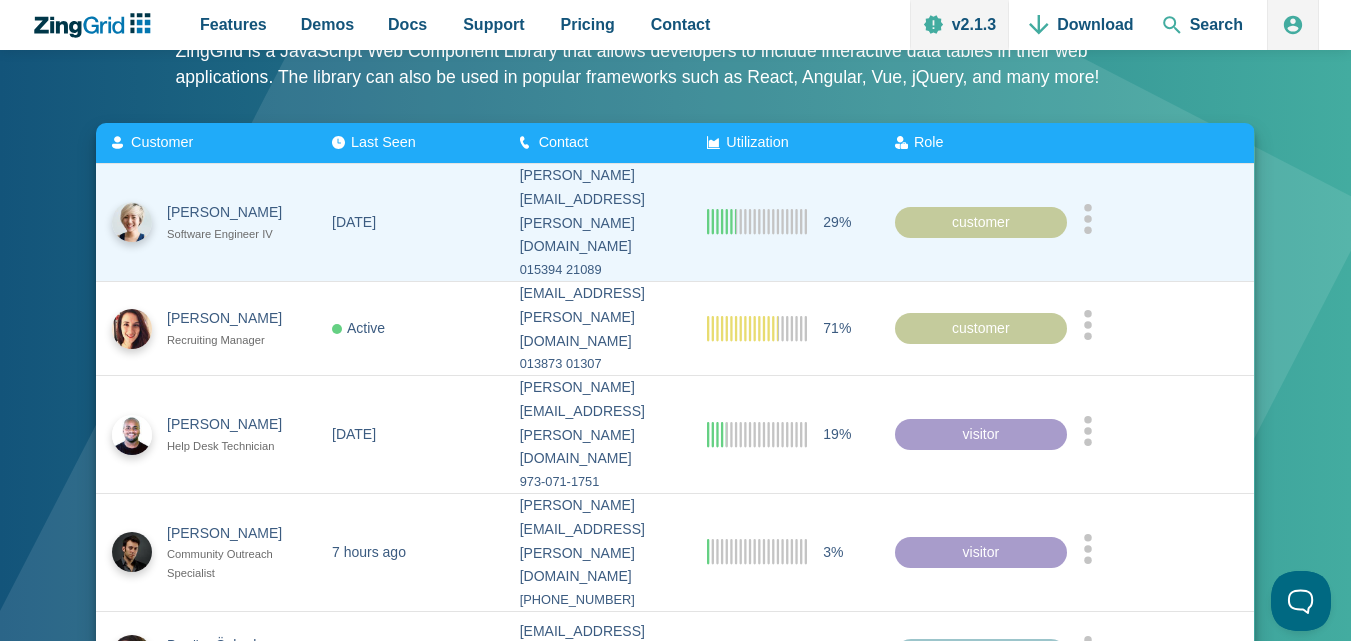 click on "customer" at bounding box center [981, 222] 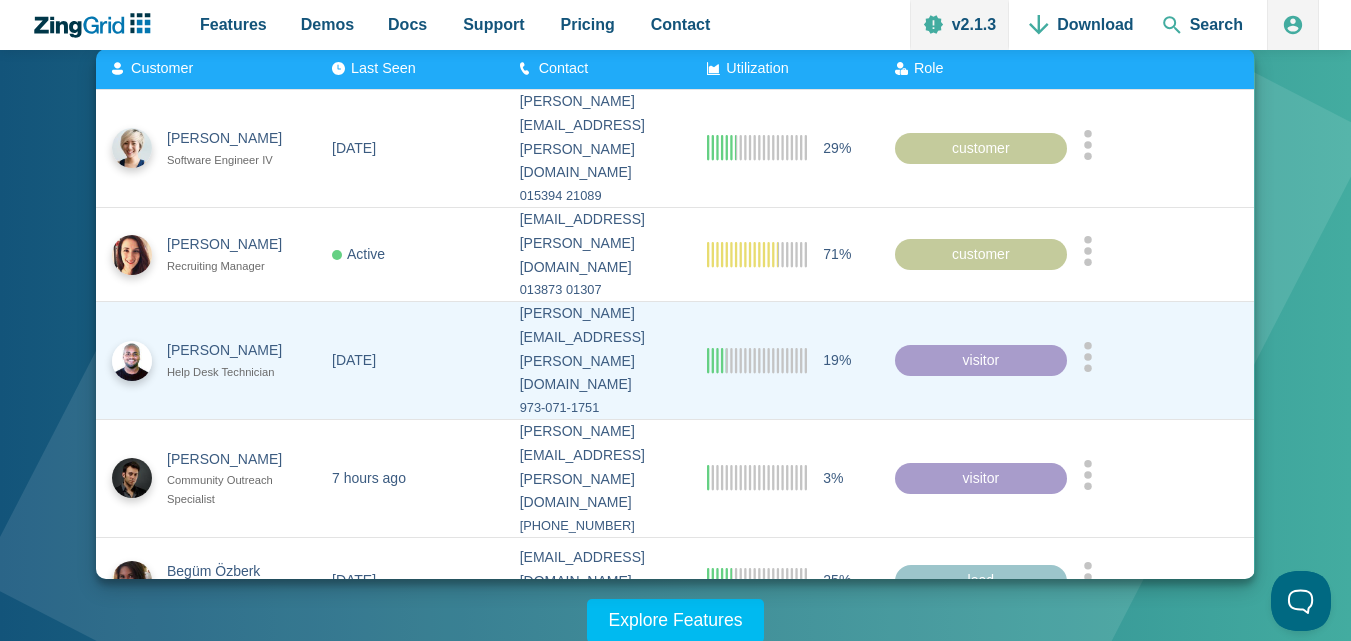 scroll, scrollTop: 400, scrollLeft: 0, axis: vertical 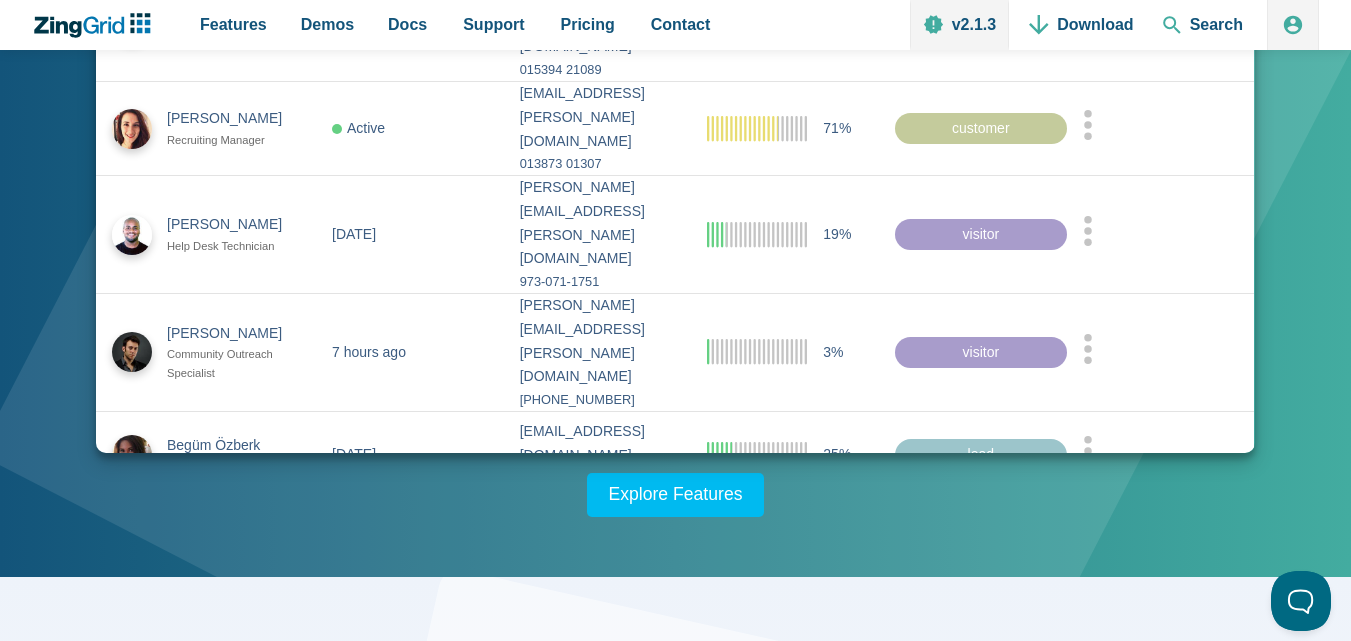click 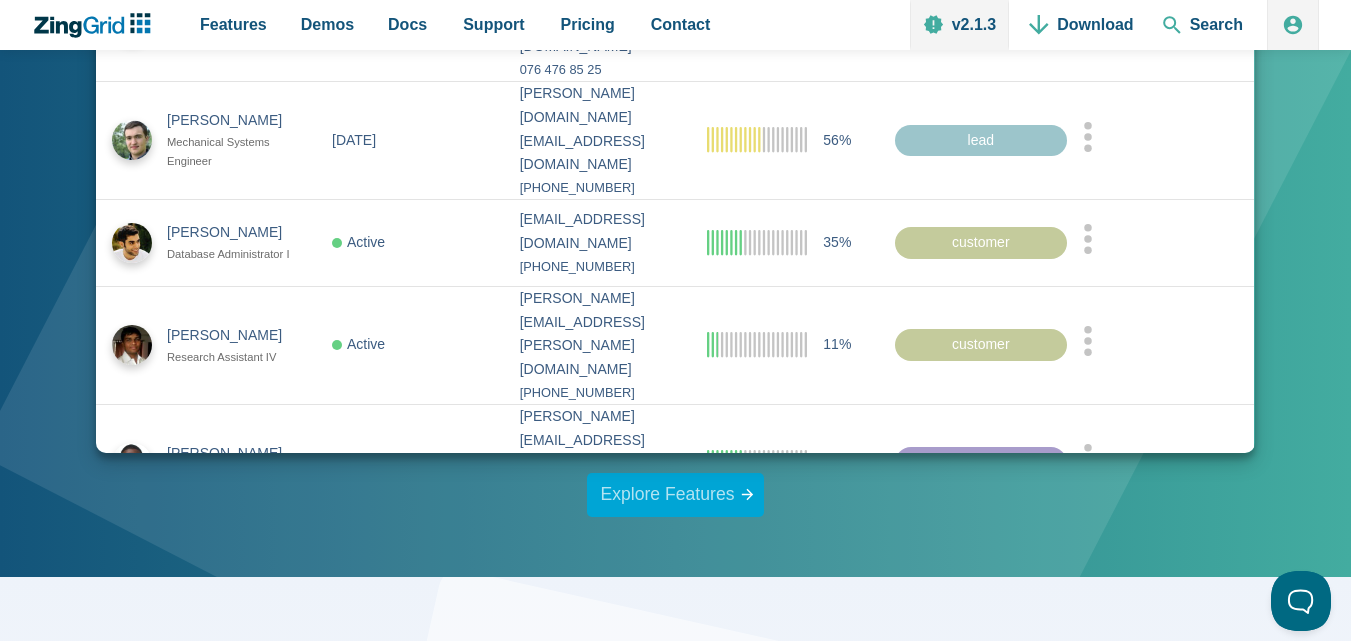 click on "Explore Features" at bounding box center [676, 495] 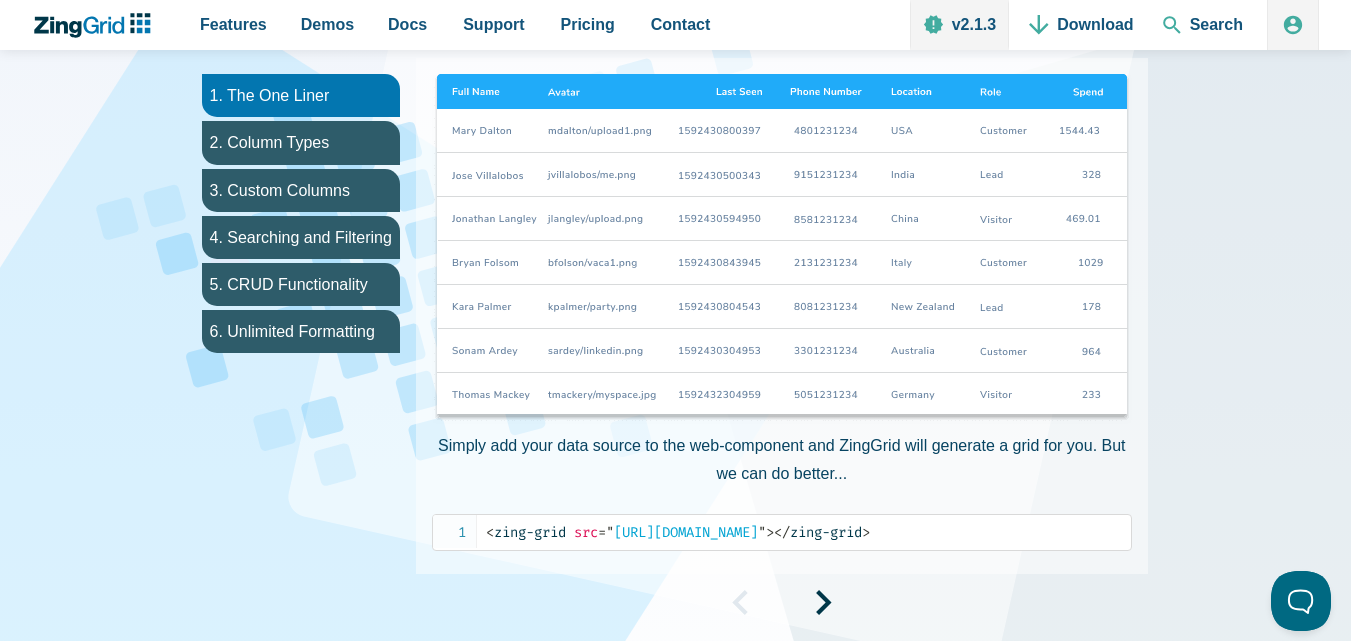 scroll, scrollTop: 1077, scrollLeft: 0, axis: vertical 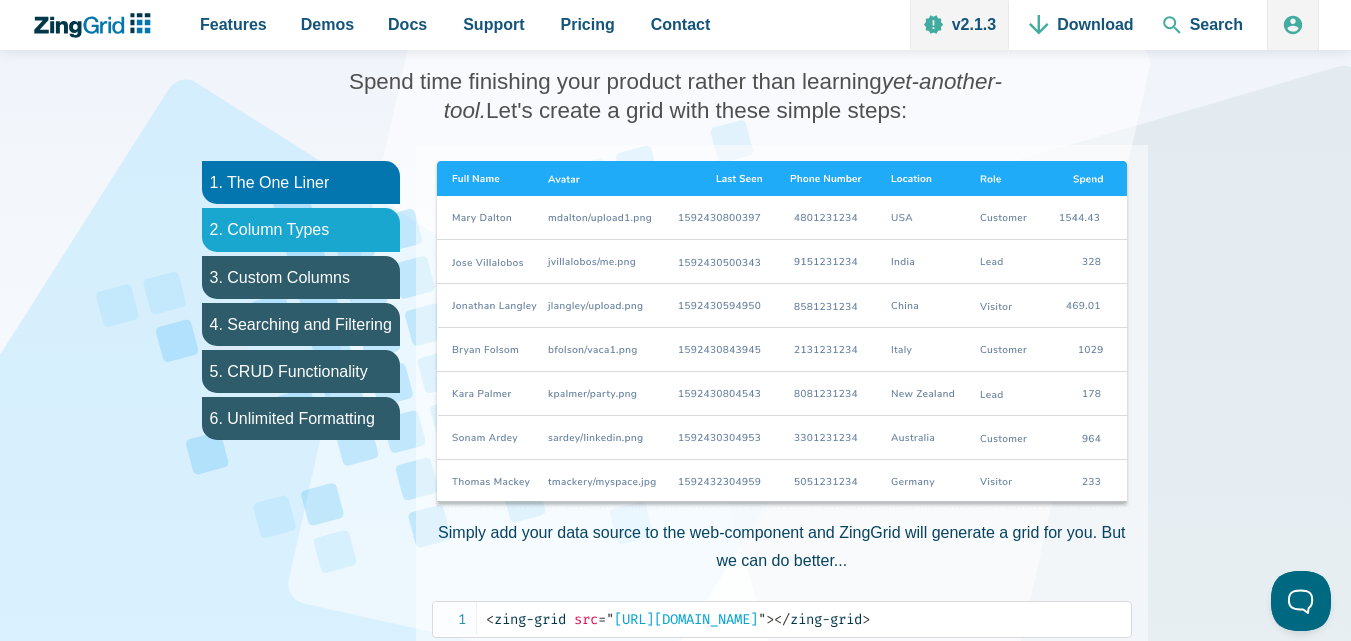 click on "2. Column Types" at bounding box center [301, 229] 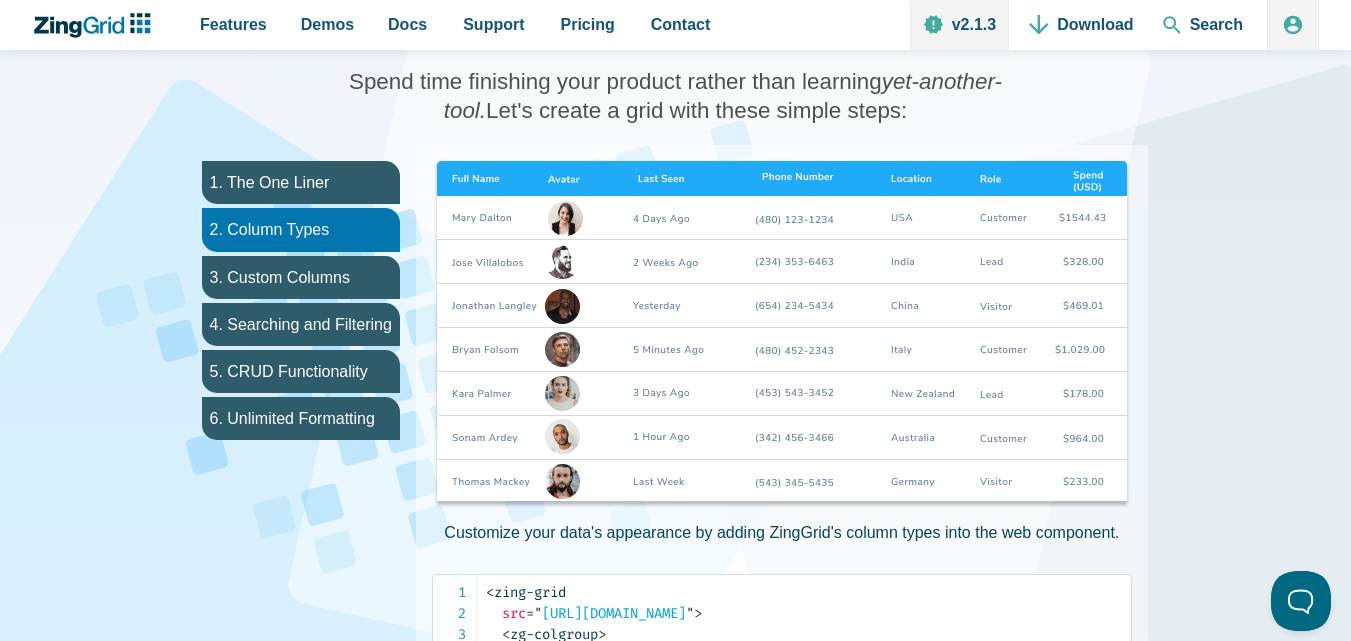 click at bounding box center (782, 336) 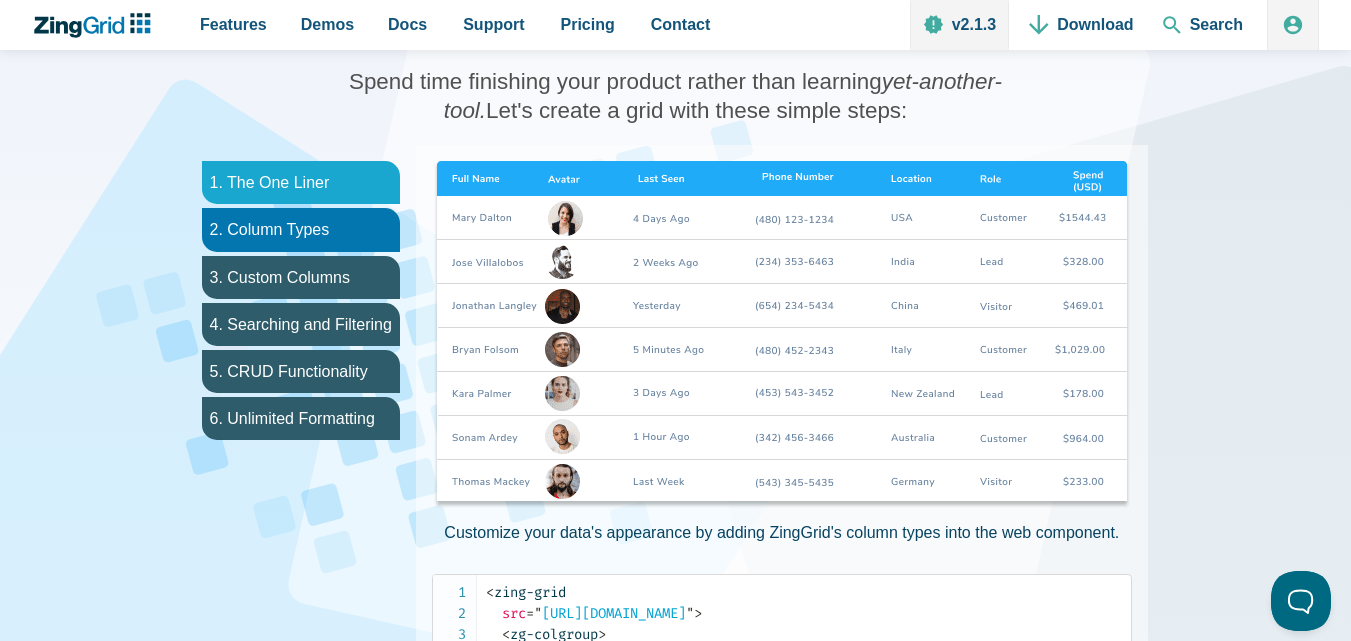 click on "1. The One Liner" at bounding box center [301, 182] 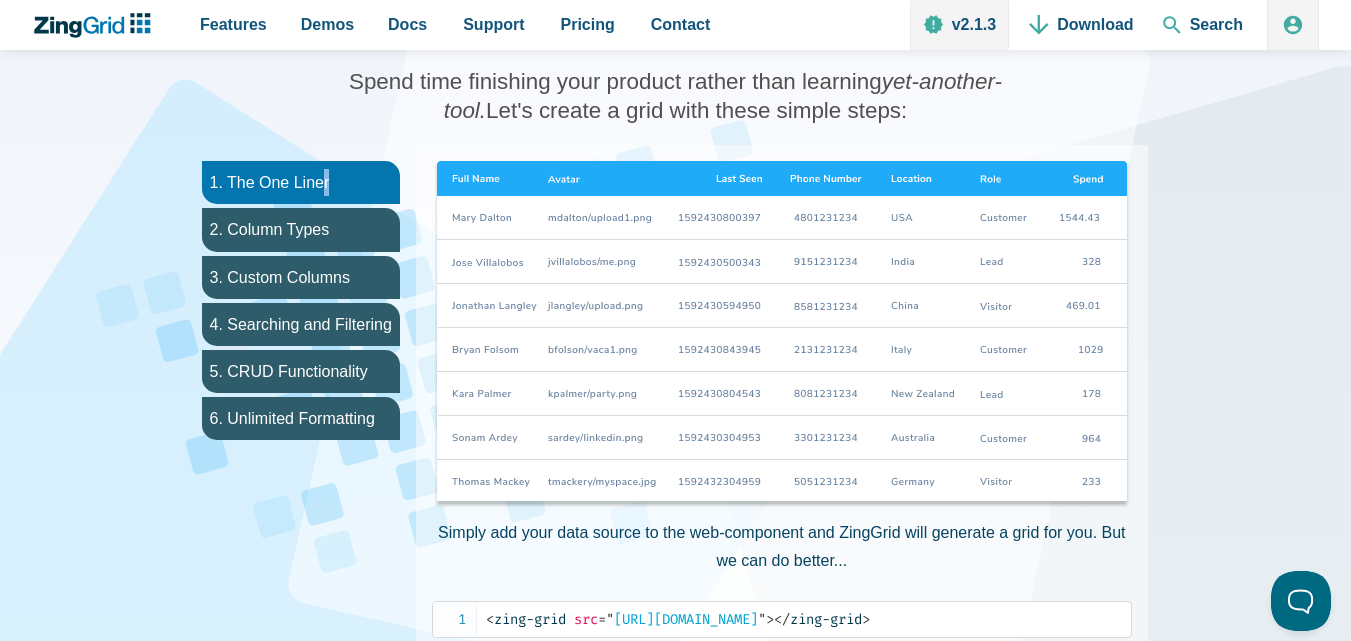 click at bounding box center [782, 336] 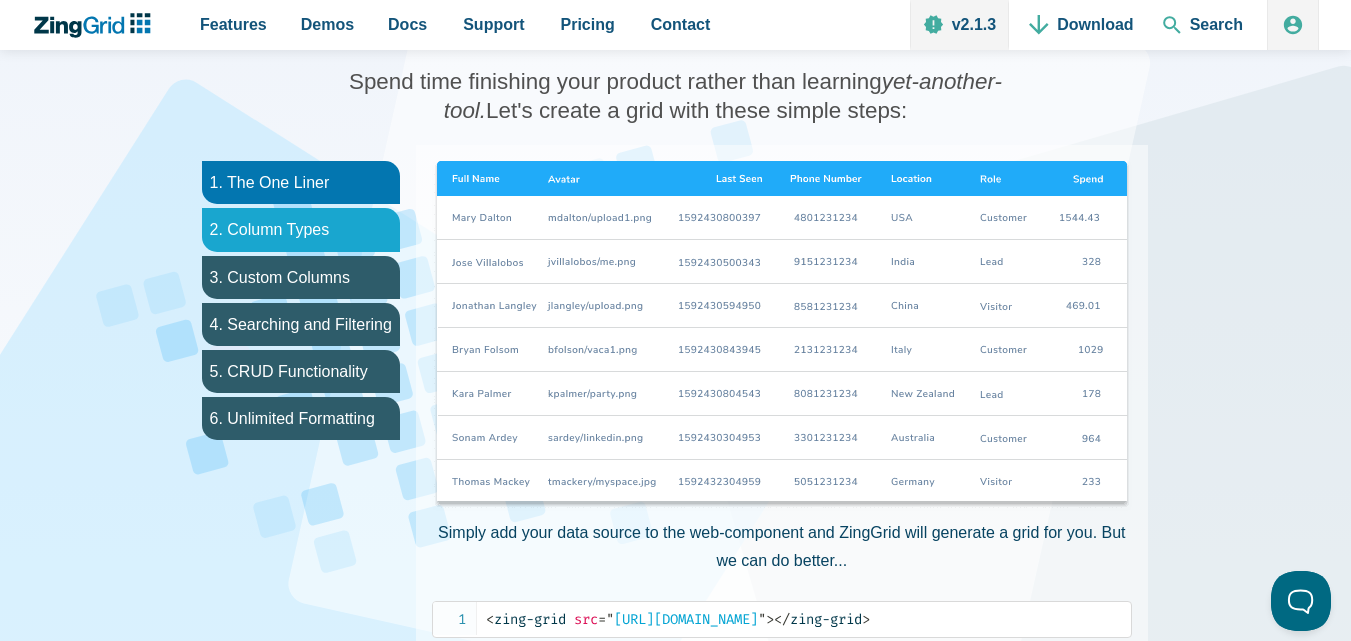 click on "2. Column Types" at bounding box center [301, 229] 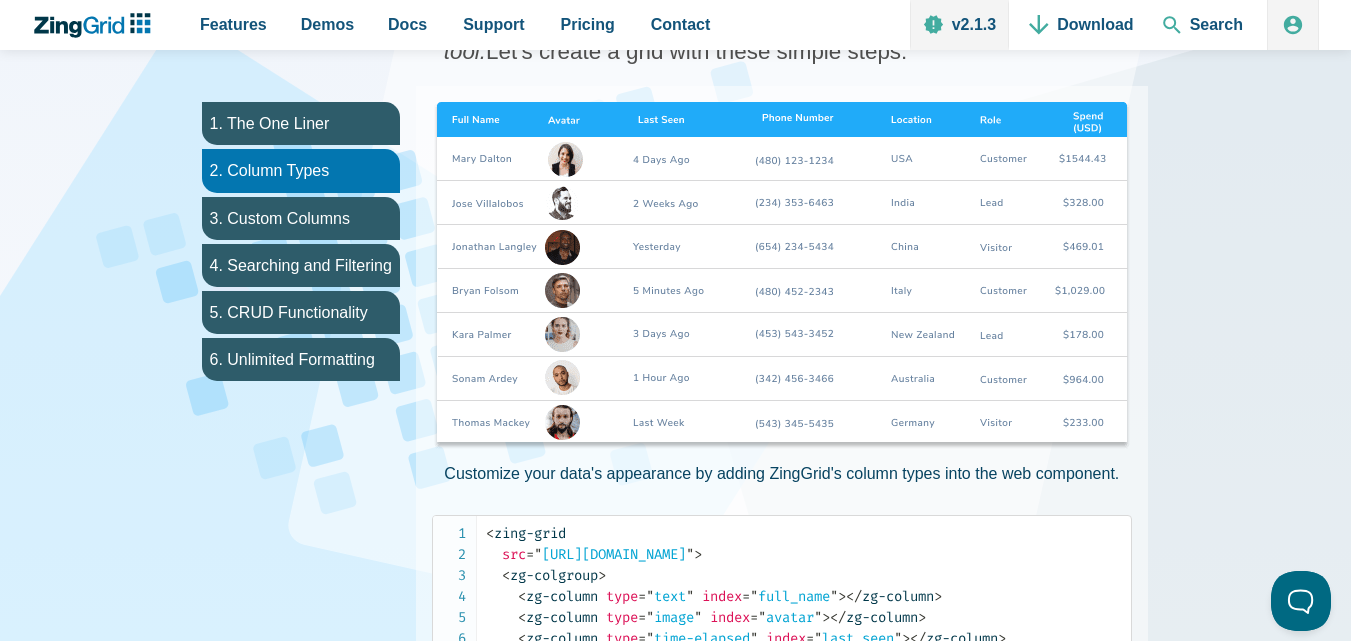 scroll, scrollTop: 1077, scrollLeft: 0, axis: vertical 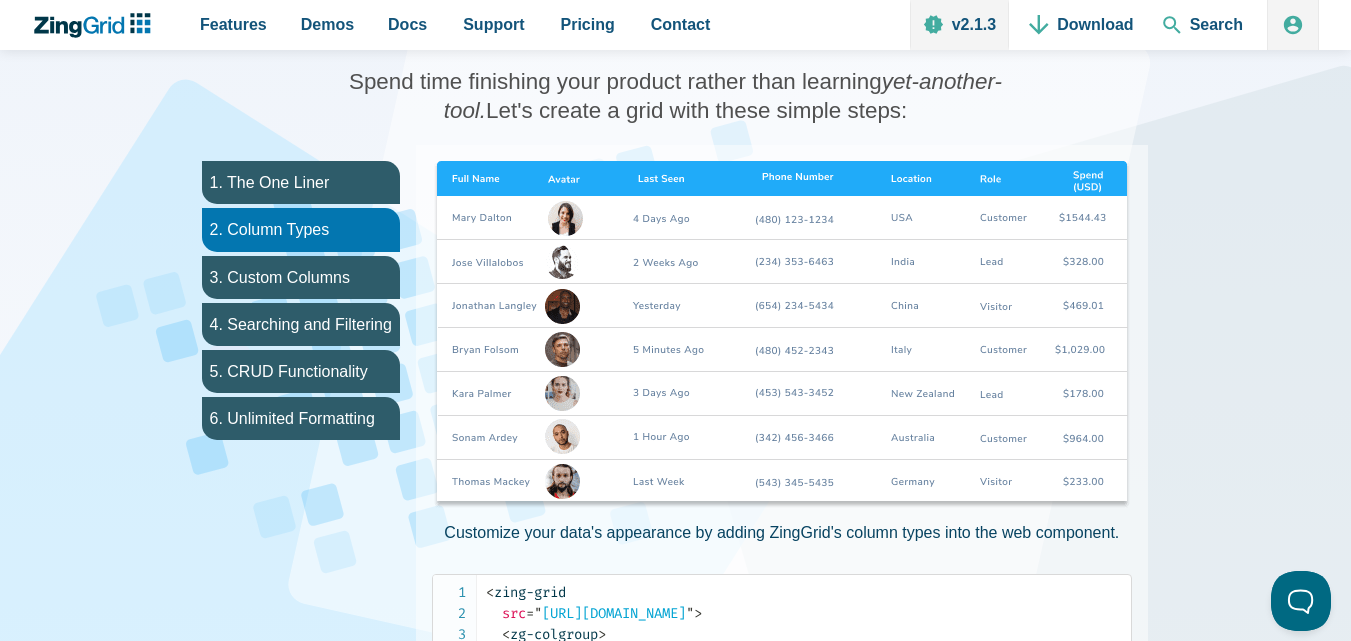 click at bounding box center [782, 336] 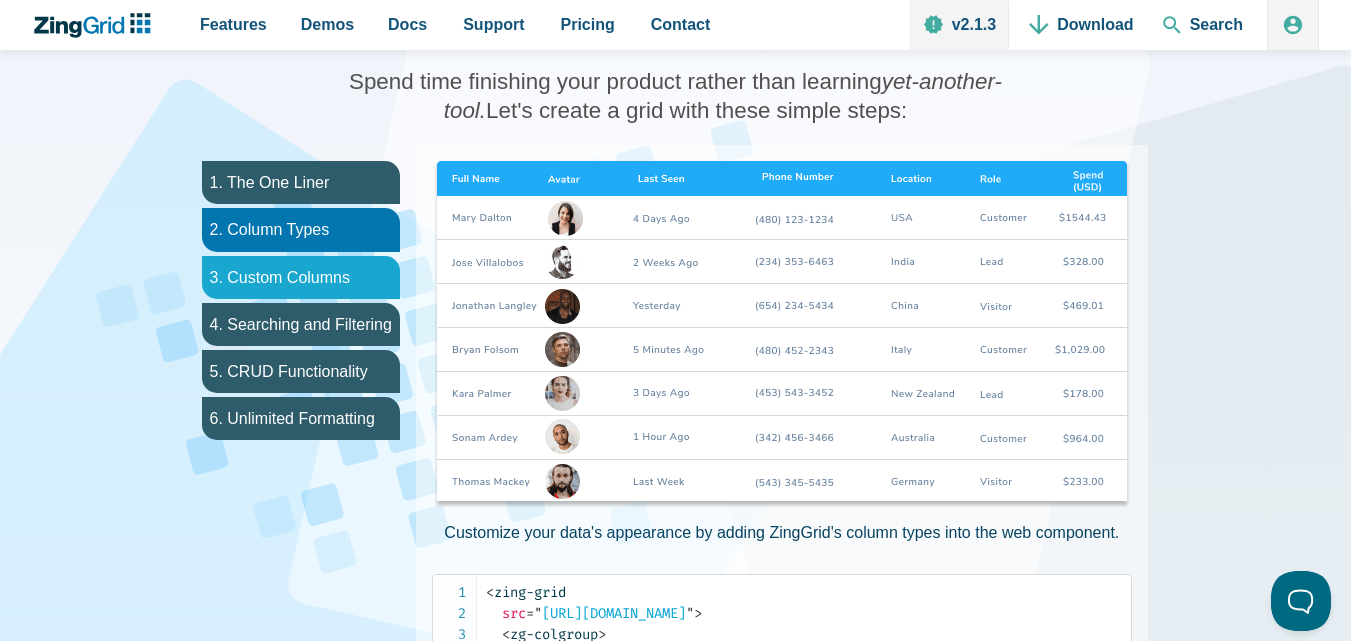 click on "3. Custom Columns" at bounding box center [301, 277] 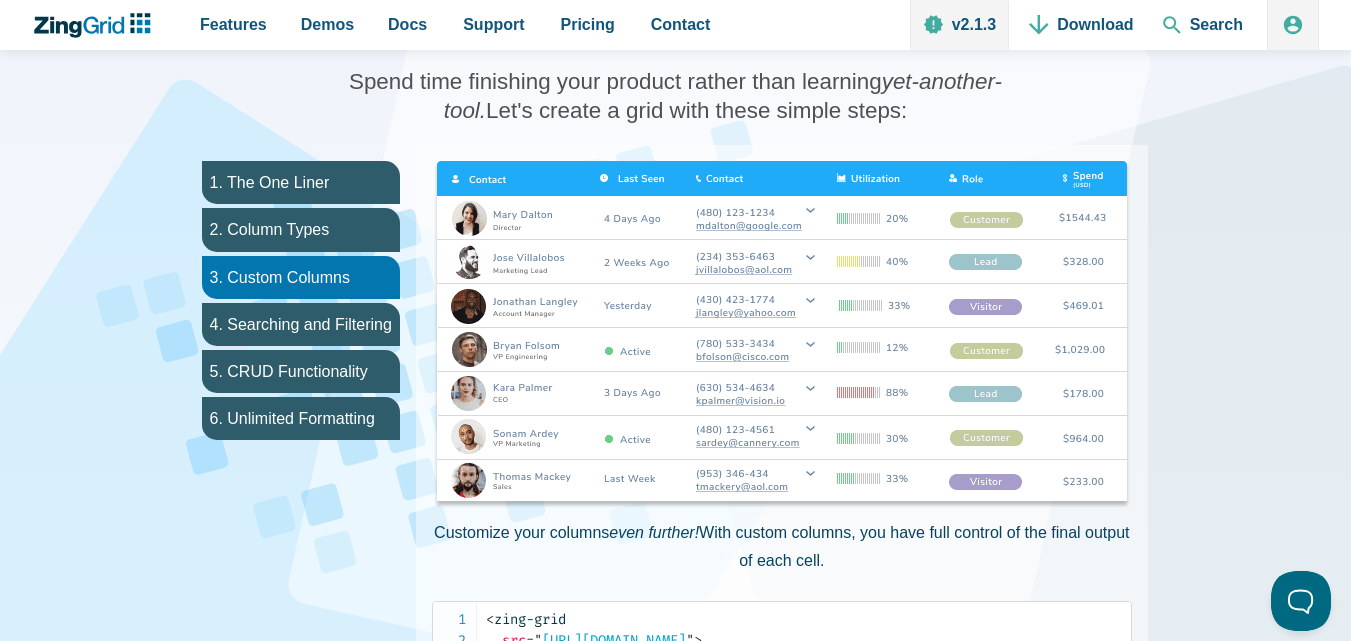 click at bounding box center (782, 336) 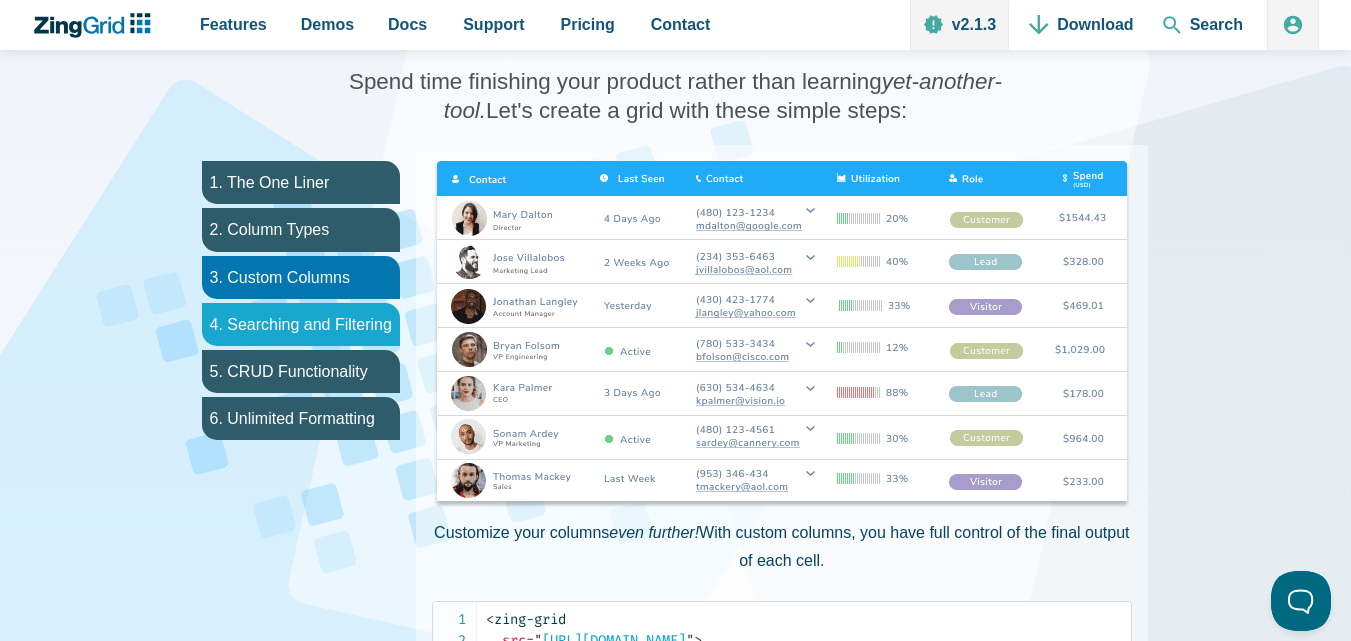 click on "4. Searching and Filtering" at bounding box center (301, 324) 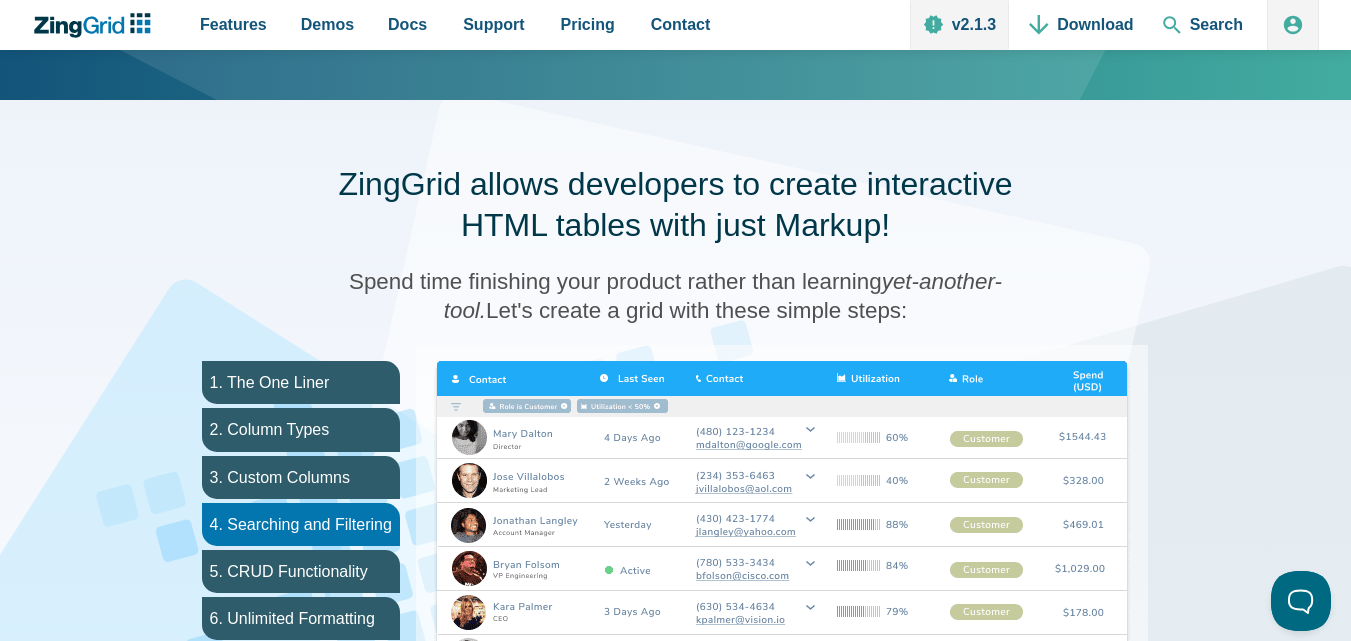 scroll, scrollTop: 977, scrollLeft: 0, axis: vertical 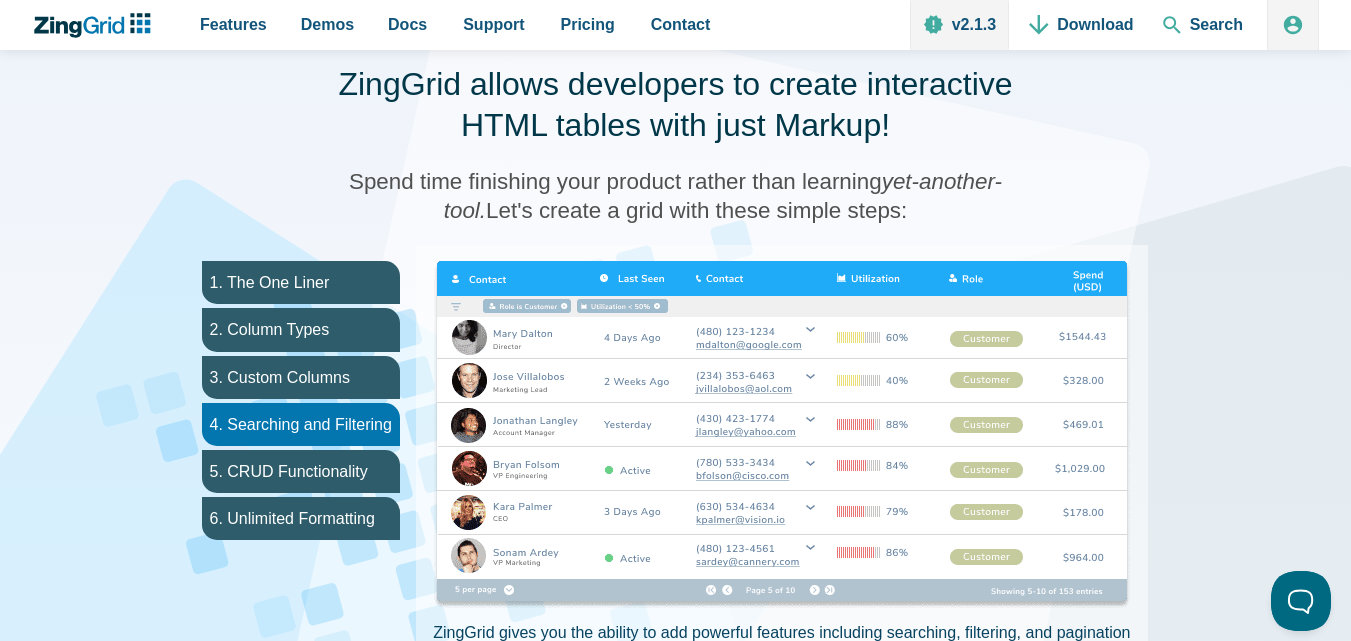 click at bounding box center (782, 436) 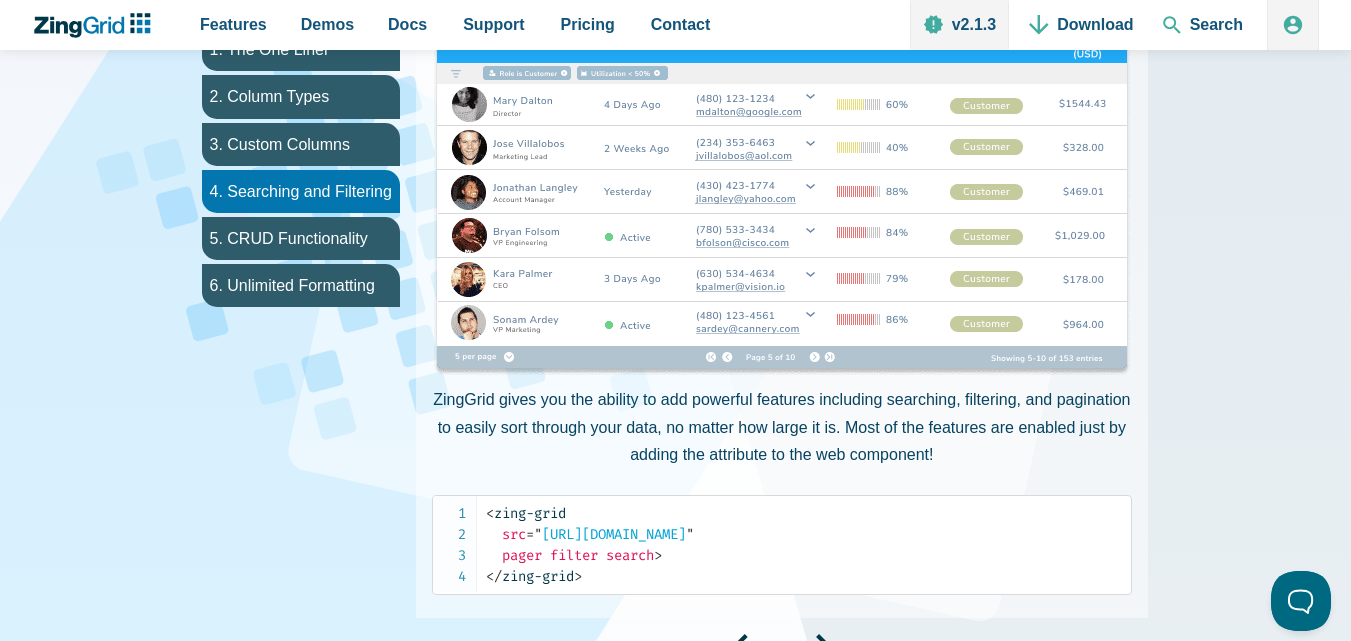 scroll, scrollTop: 1277, scrollLeft: 0, axis: vertical 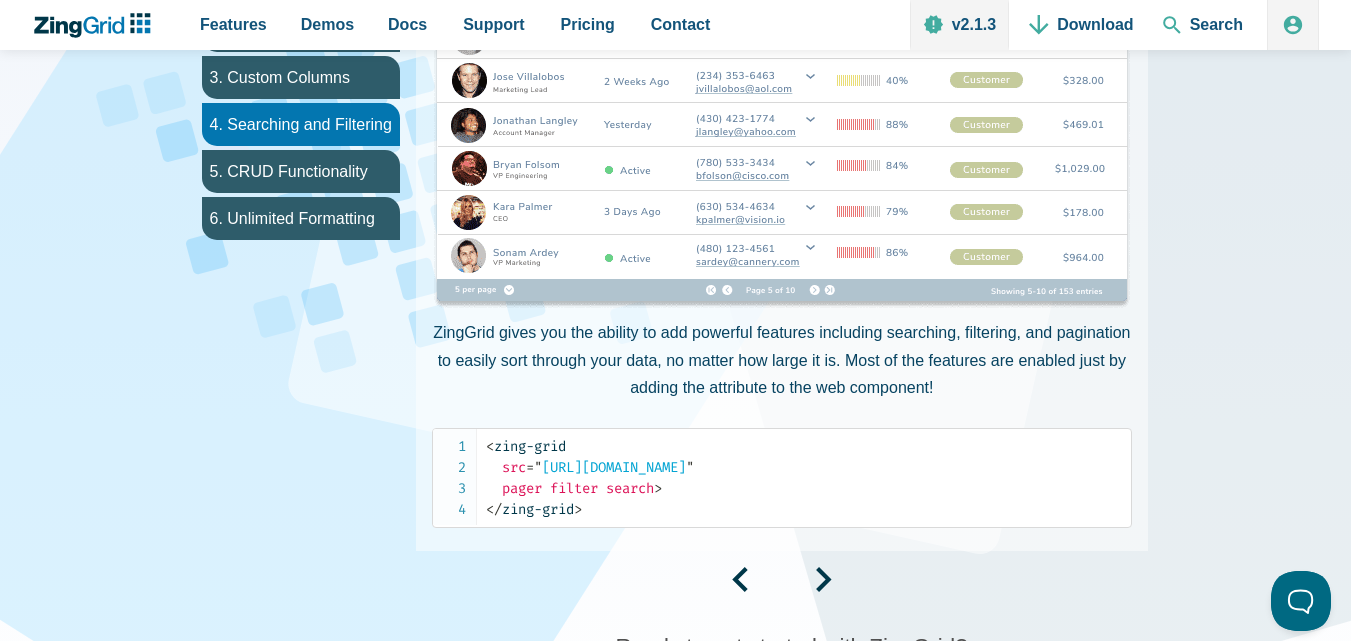 click at bounding box center (782, 136) 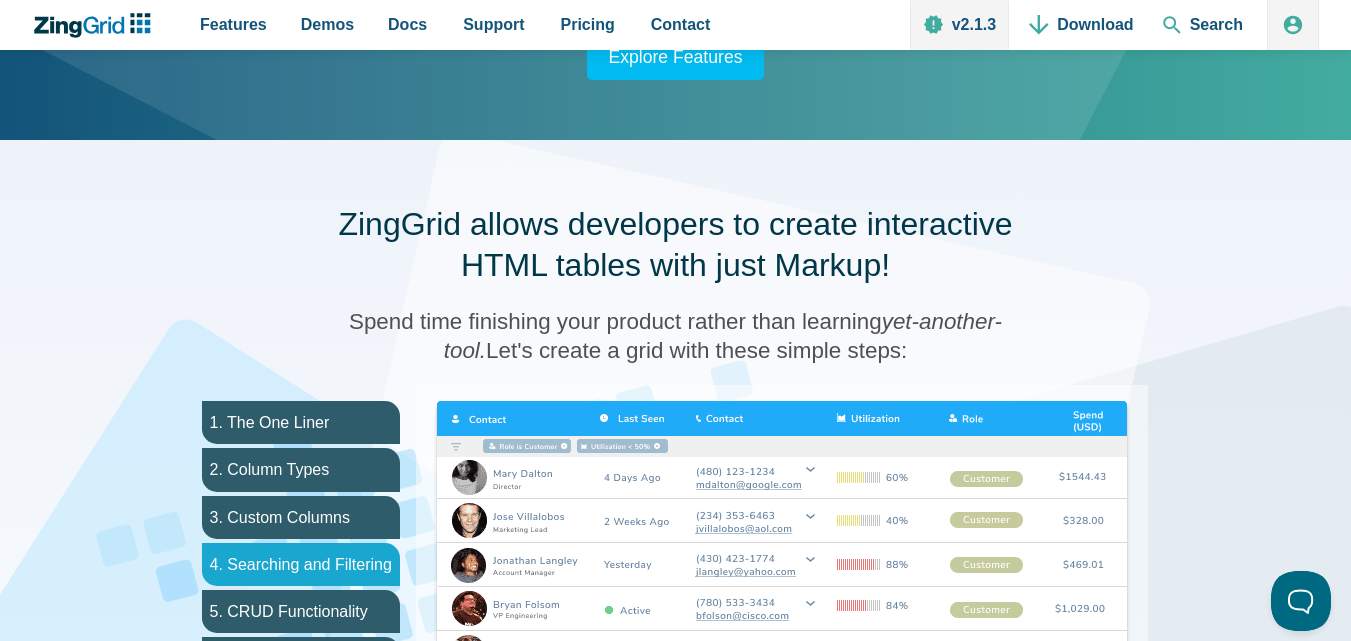 scroll, scrollTop: 1077, scrollLeft: 0, axis: vertical 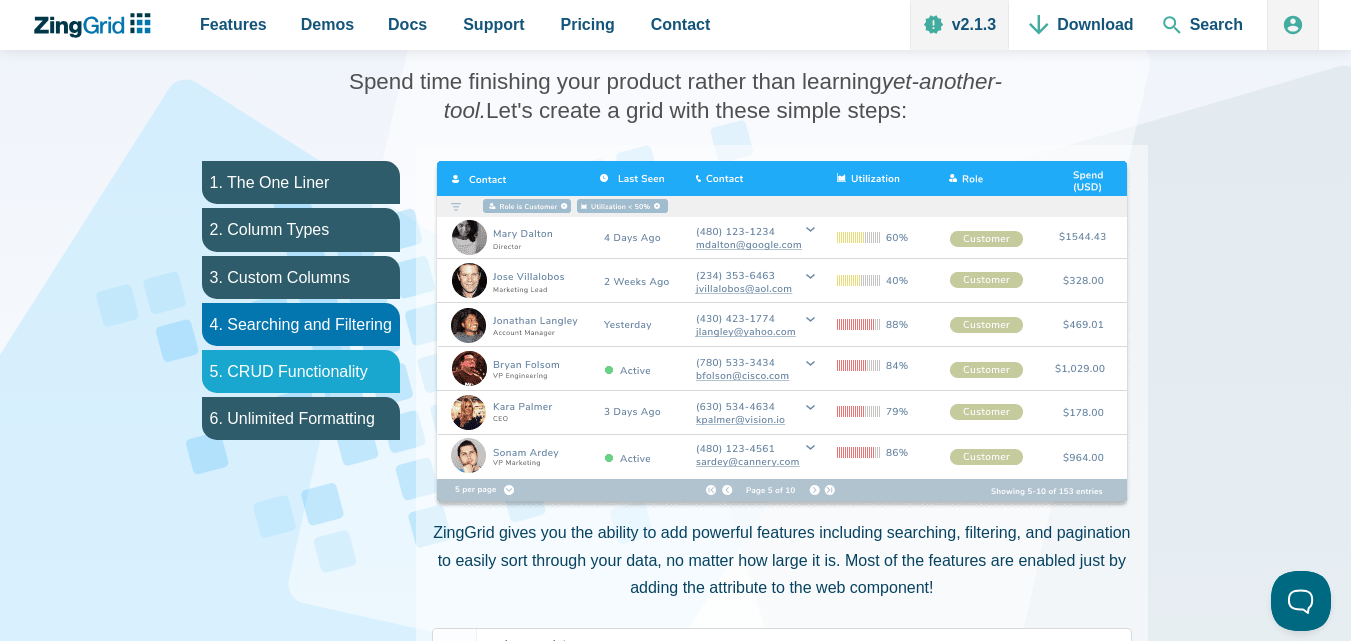click on "5. CRUD Functionality" at bounding box center [301, 371] 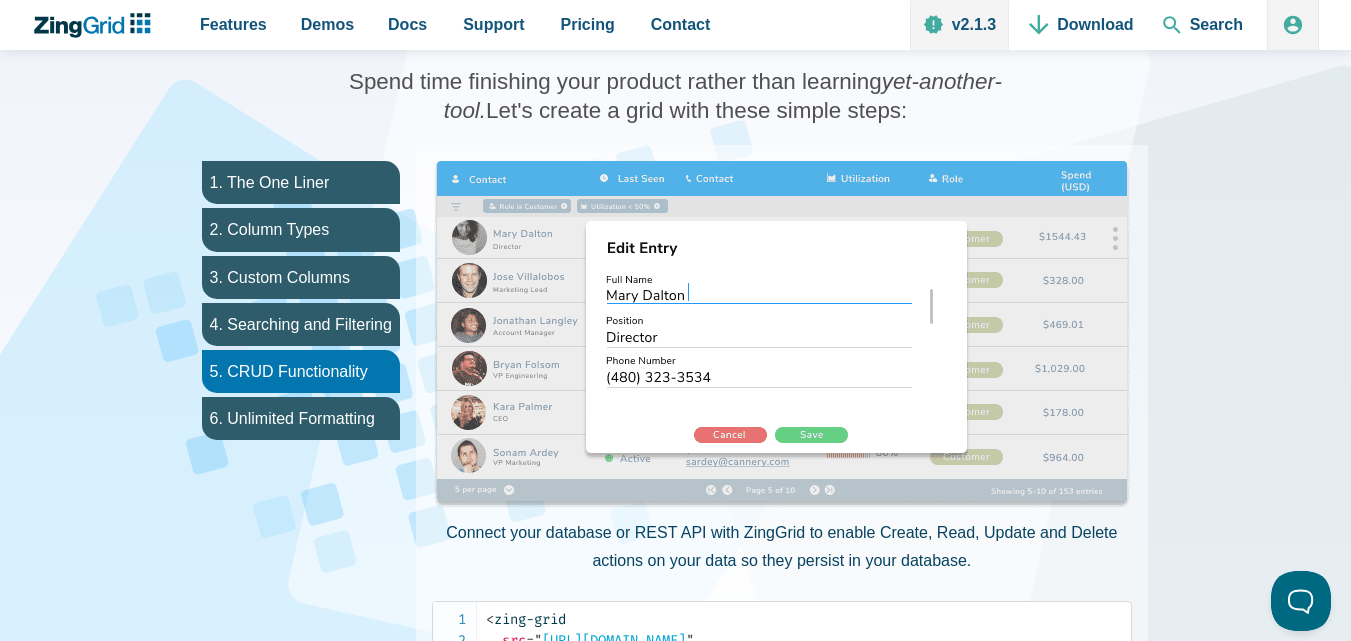 click at bounding box center [782, 336] 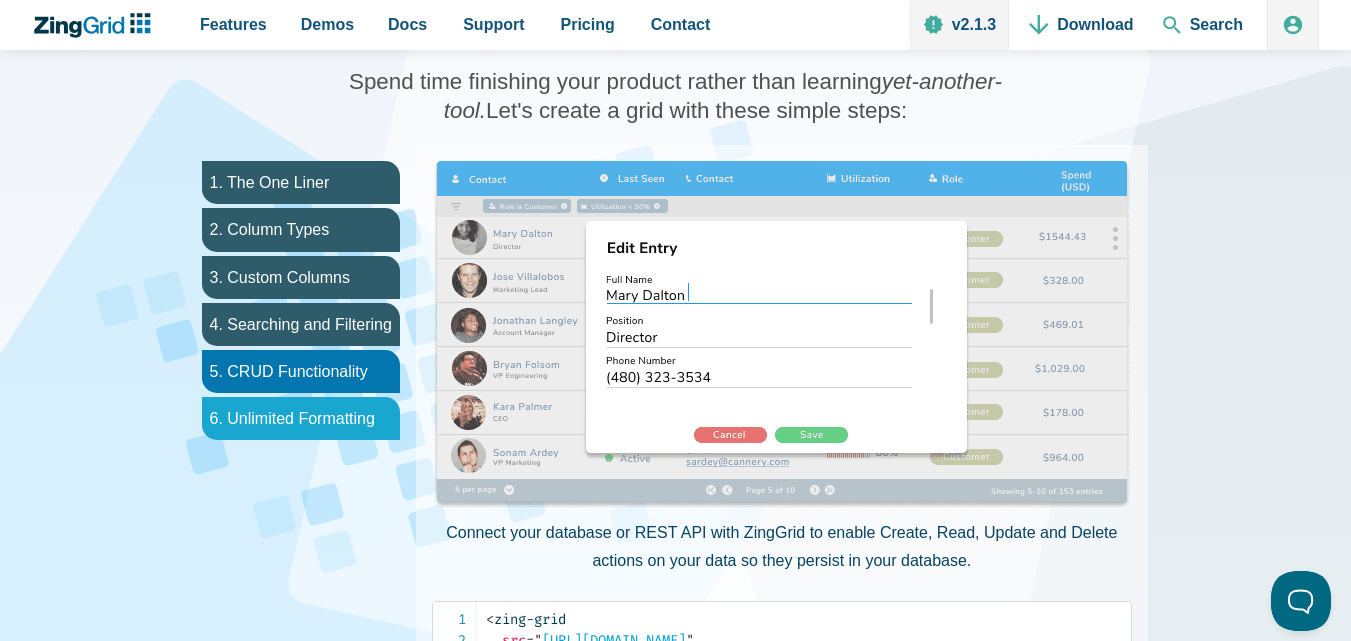 click on "6. Unlimited Formatting" at bounding box center (301, 418) 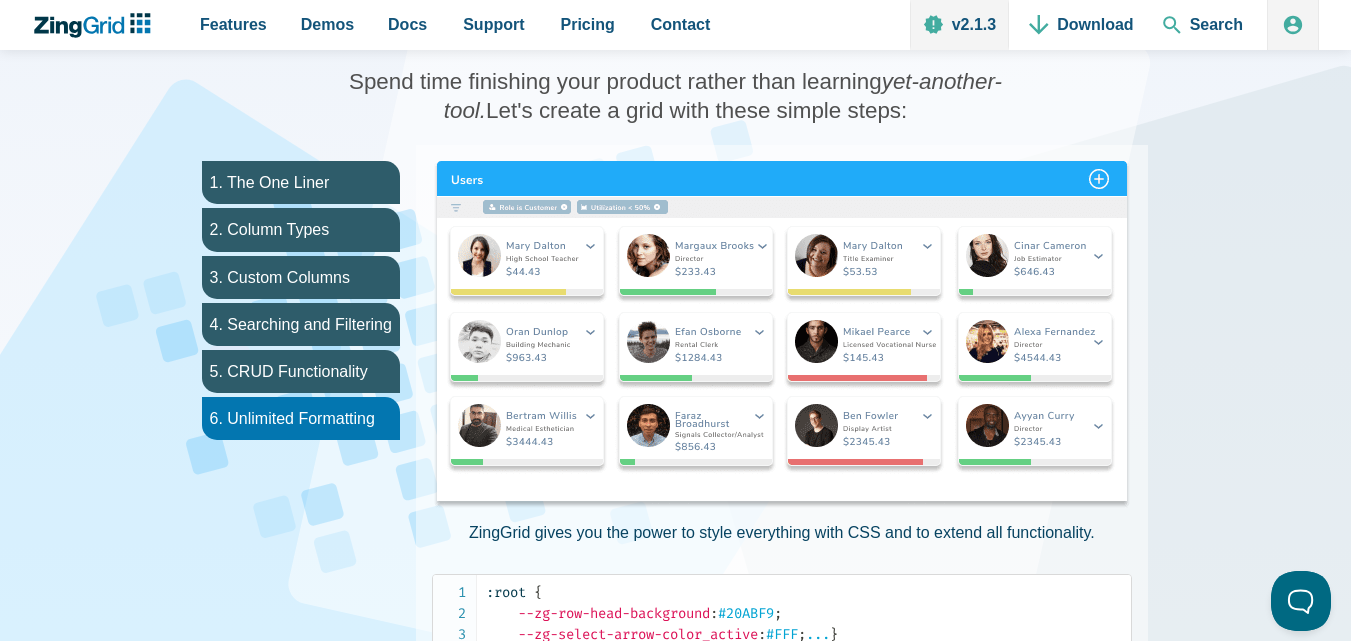 click at bounding box center [782, 336] 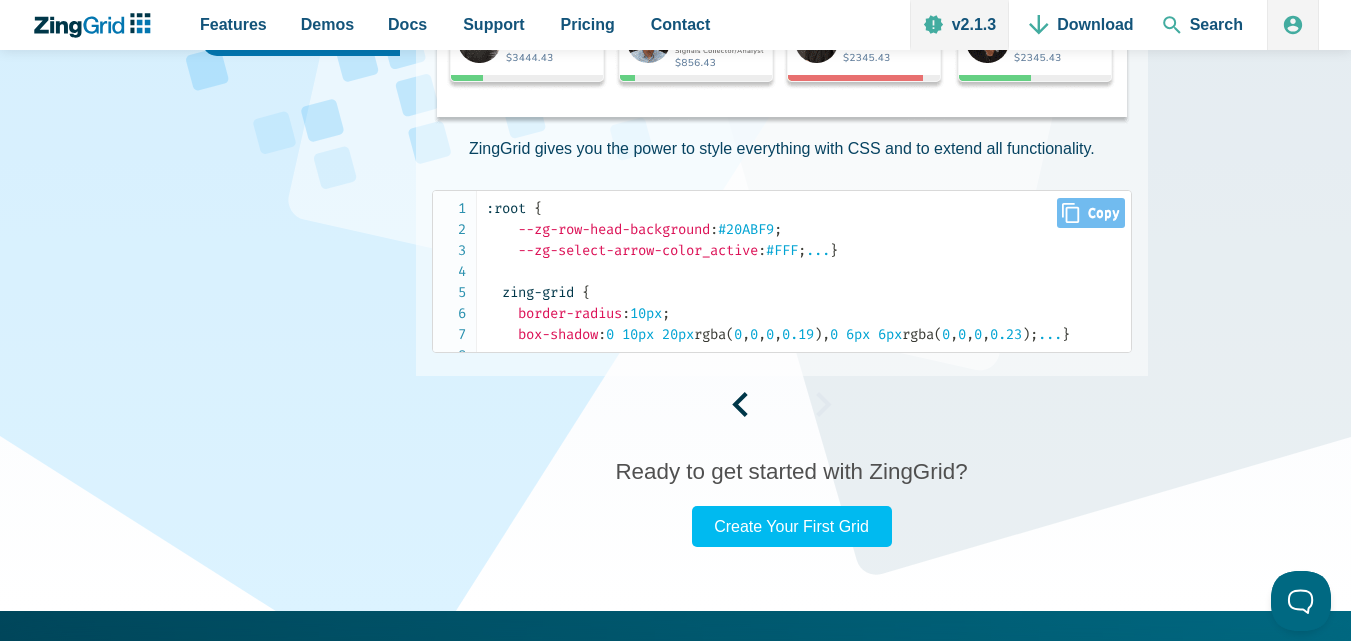 scroll, scrollTop: 1677, scrollLeft: 0, axis: vertical 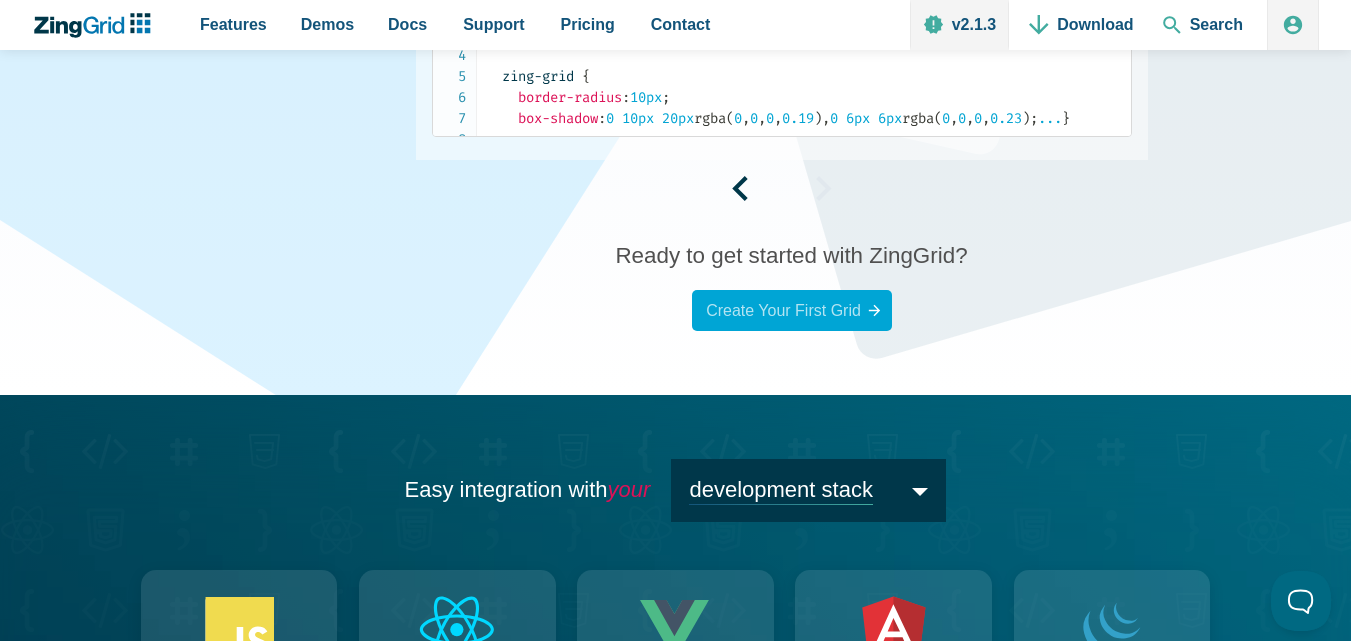 click on "Create Your First Grid" at bounding box center (792, 310) 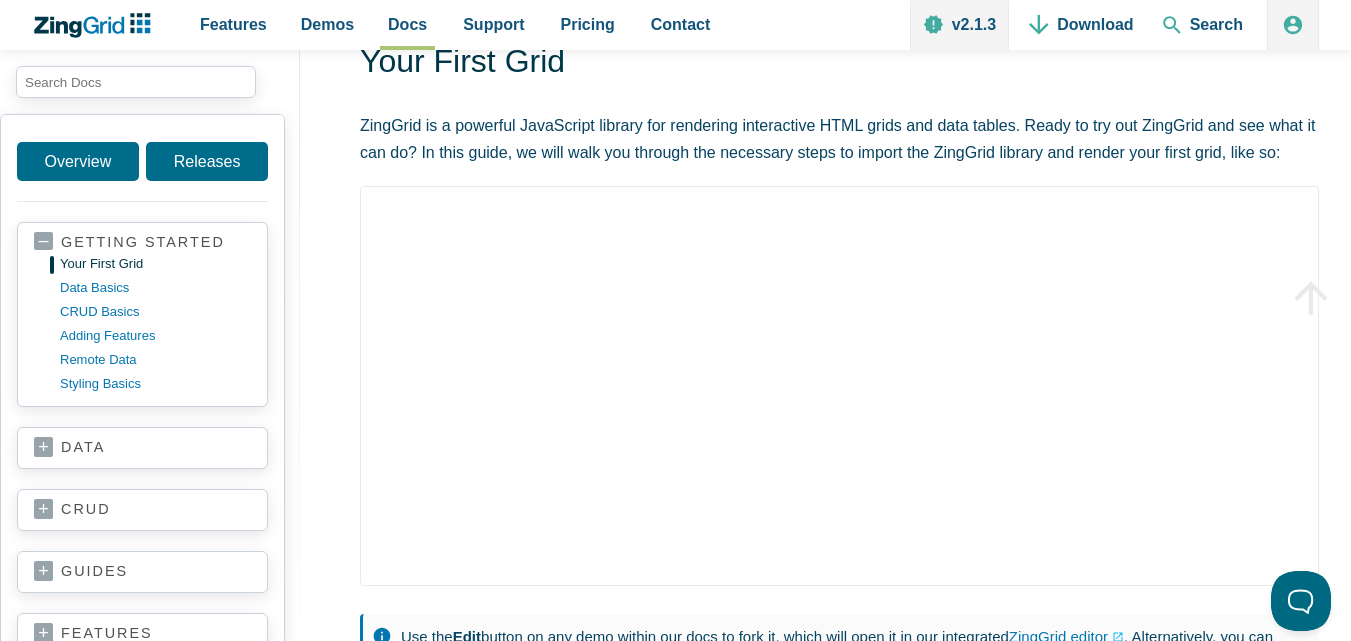 scroll, scrollTop: 100, scrollLeft: 0, axis: vertical 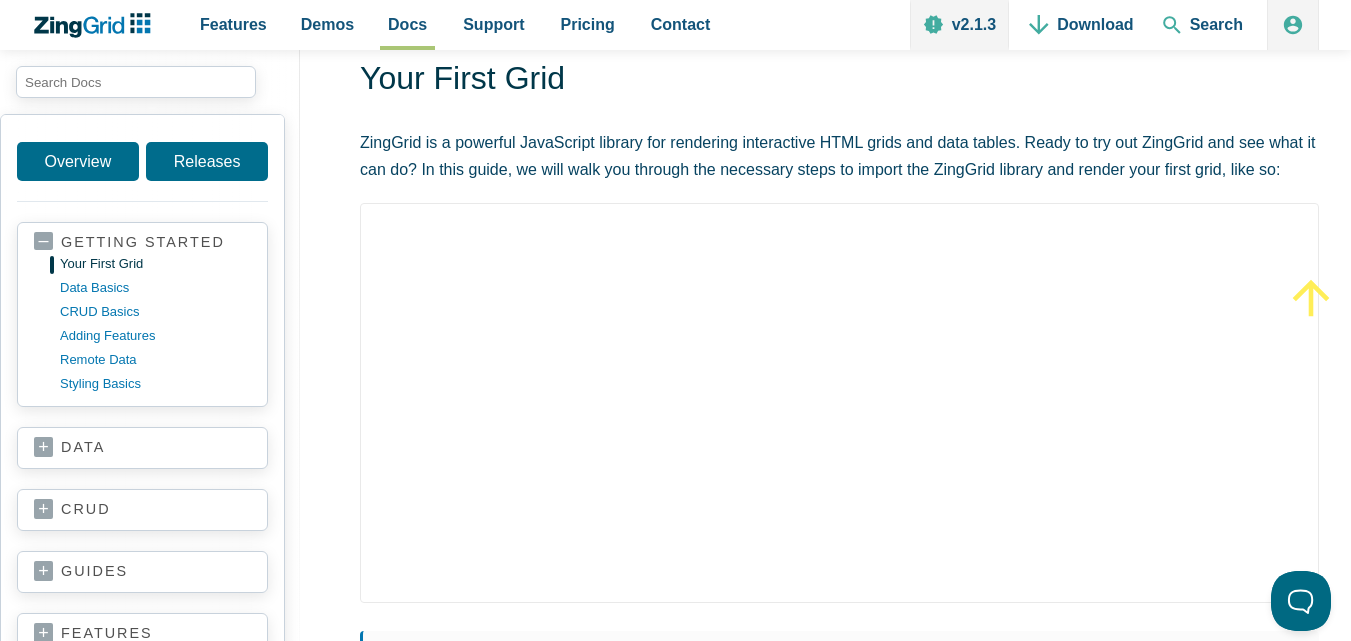 click 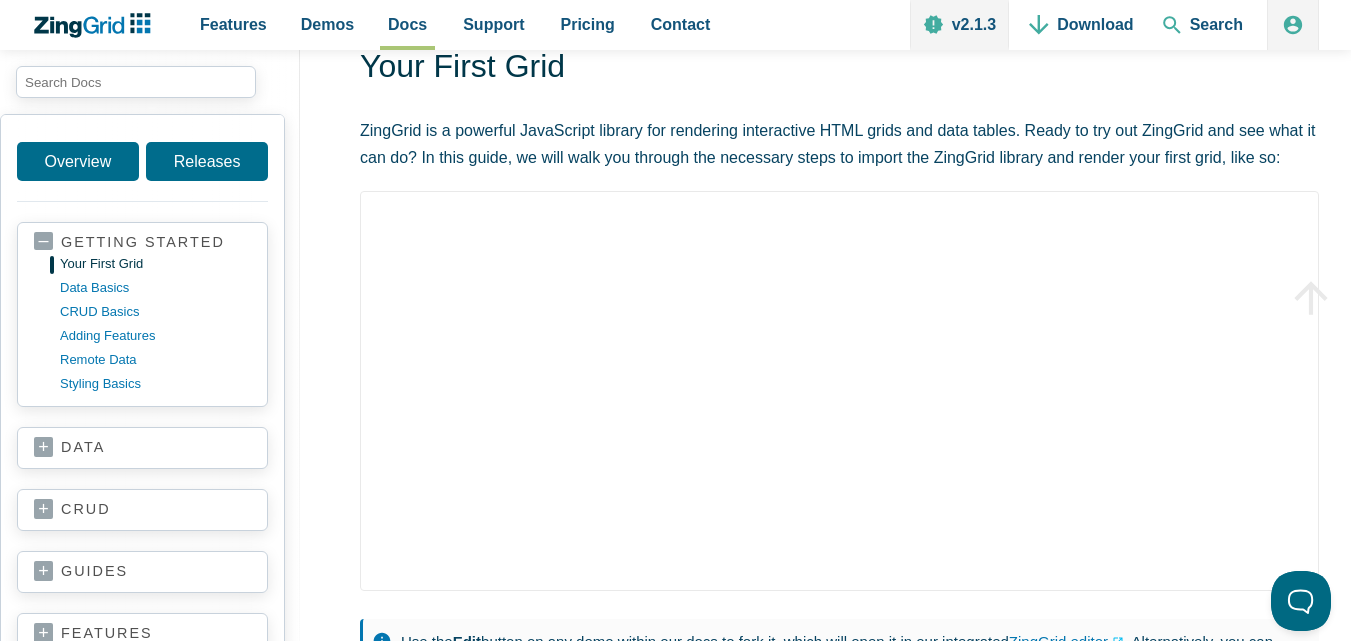 scroll, scrollTop: 100, scrollLeft: 0, axis: vertical 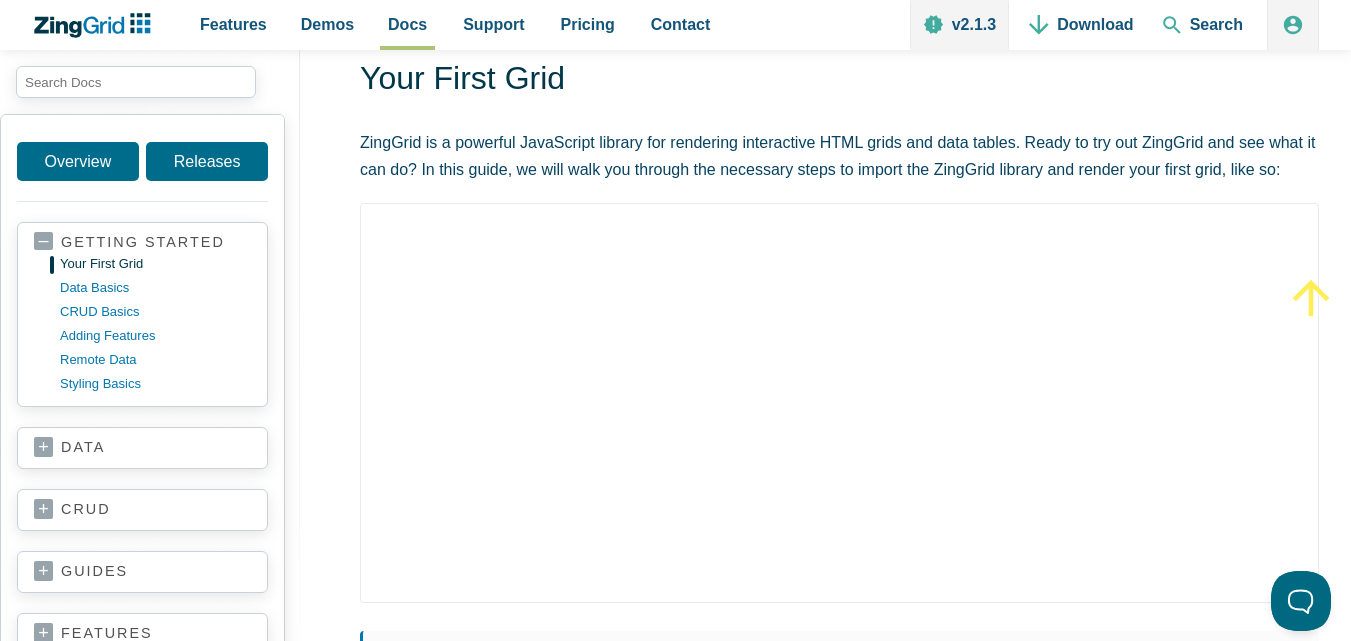 click 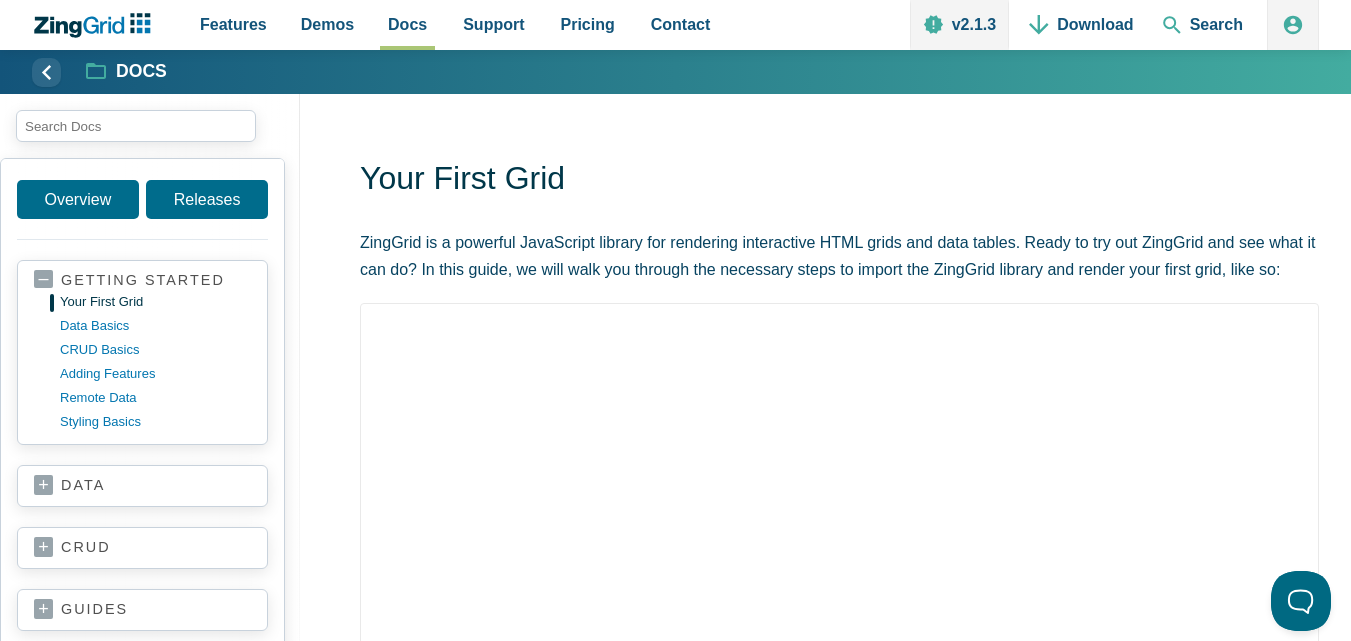 scroll, scrollTop: 0, scrollLeft: 0, axis: both 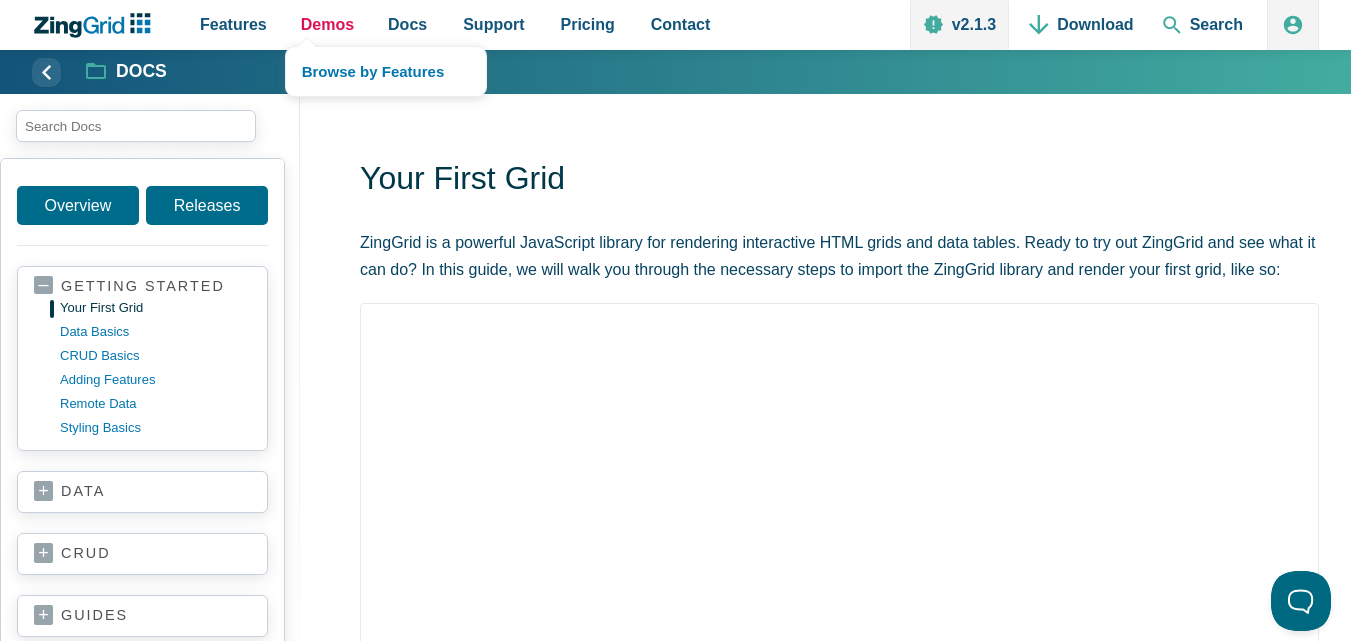 click on "Demos" at bounding box center [327, 24] 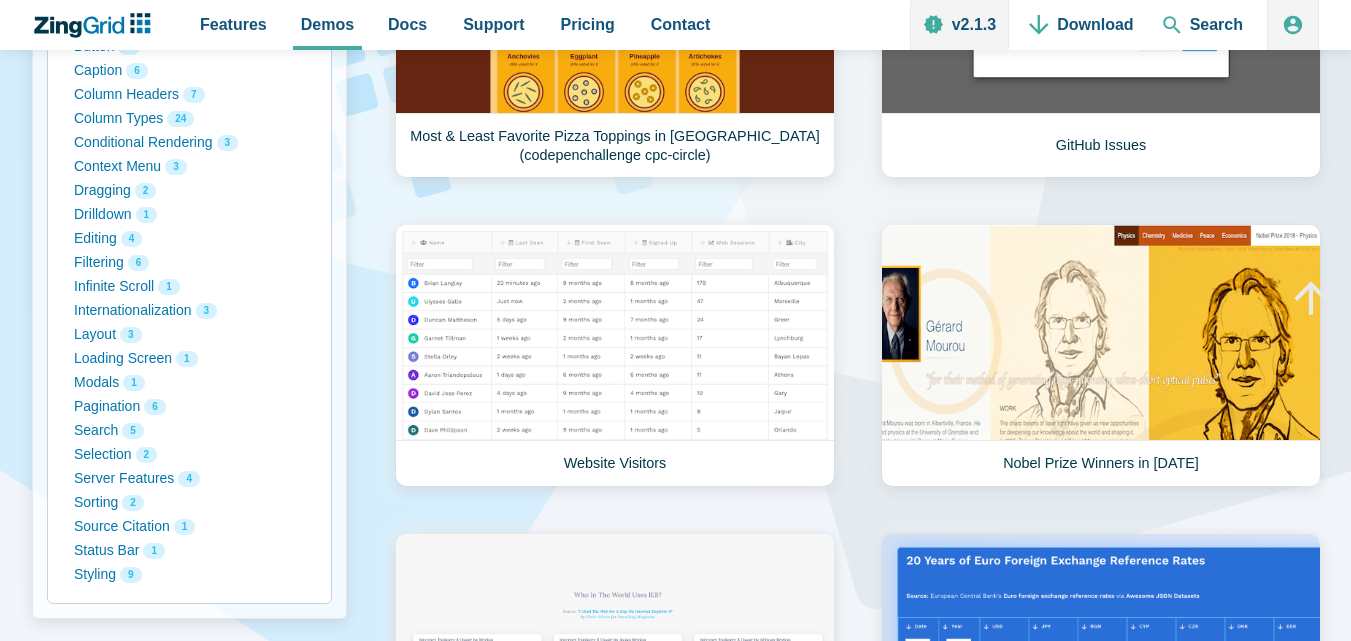 scroll, scrollTop: 500, scrollLeft: 0, axis: vertical 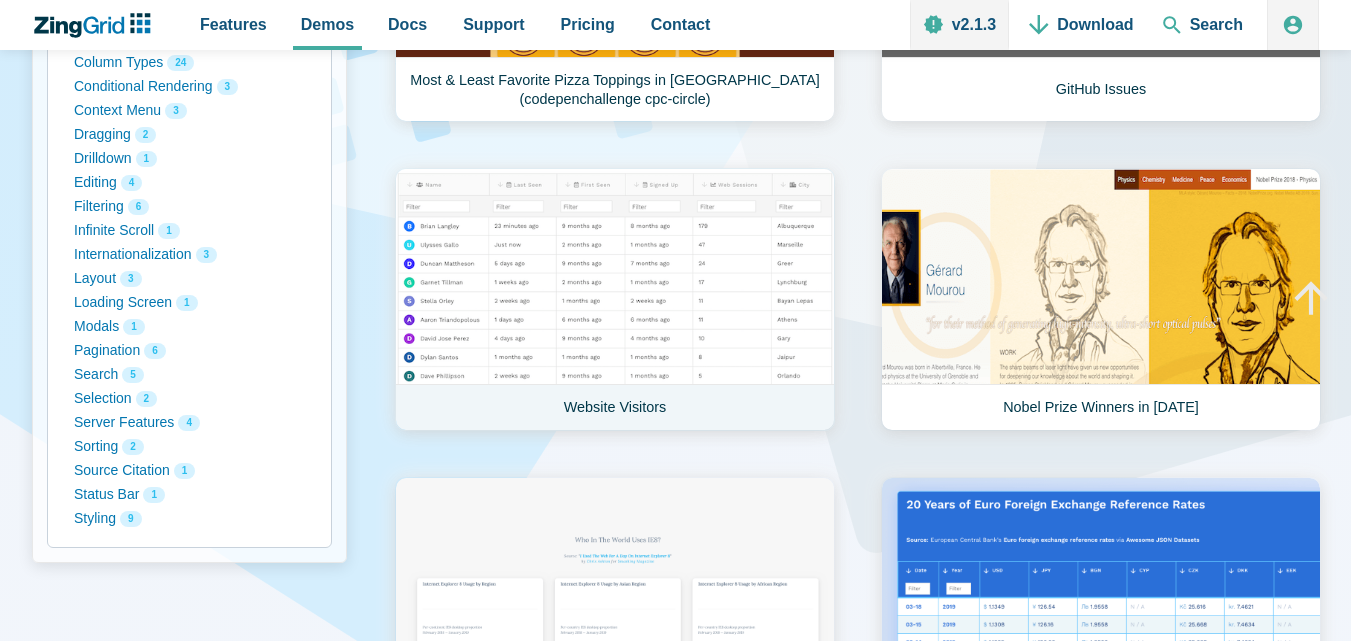 click on "Website Visitors" 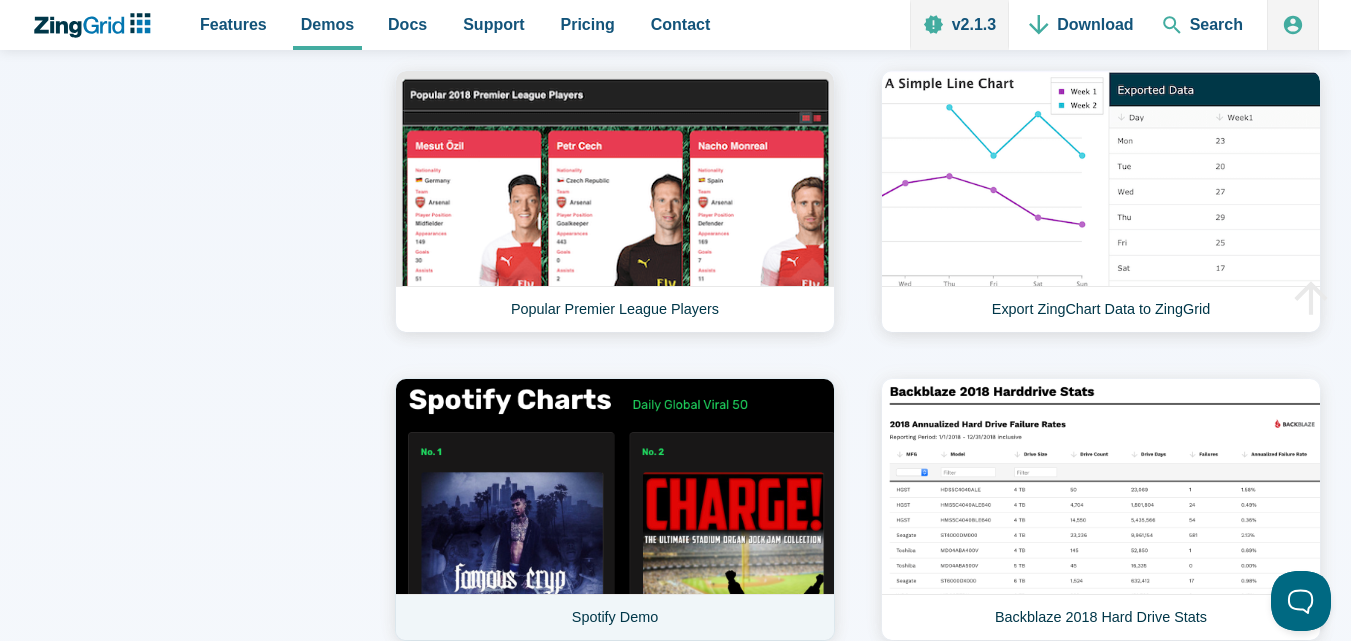 scroll, scrollTop: 1400, scrollLeft: 0, axis: vertical 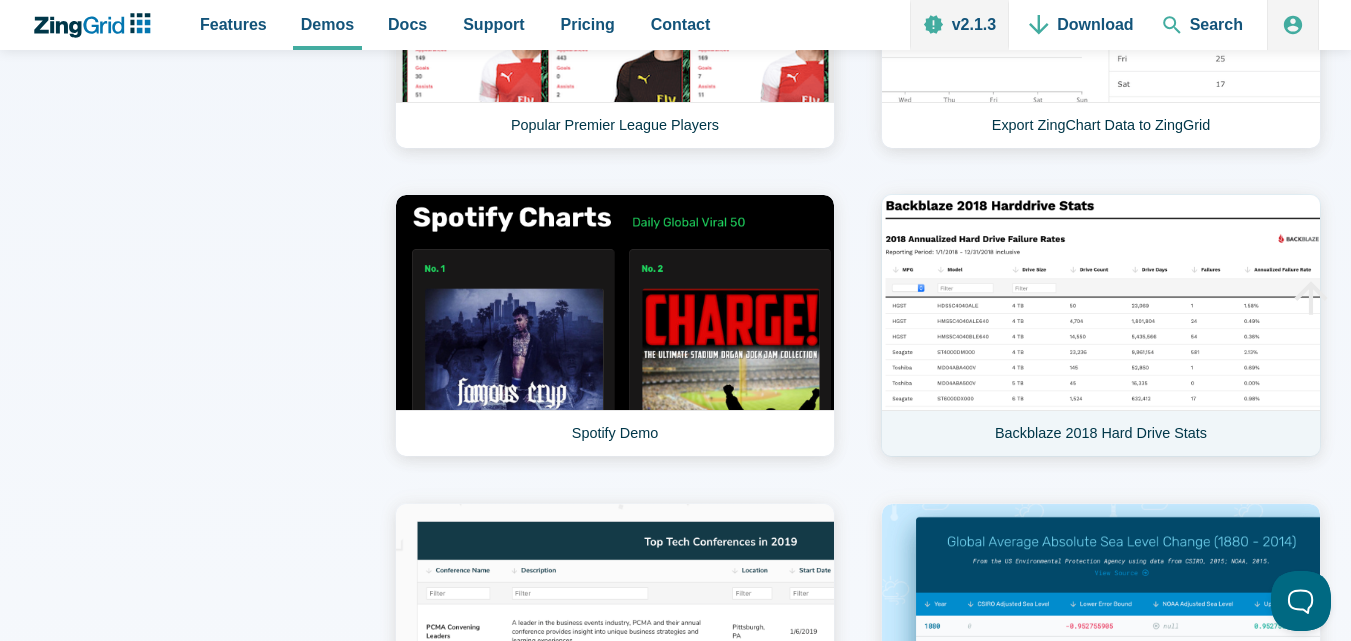 click on "Backblaze 2018 Hard Drive Stats" 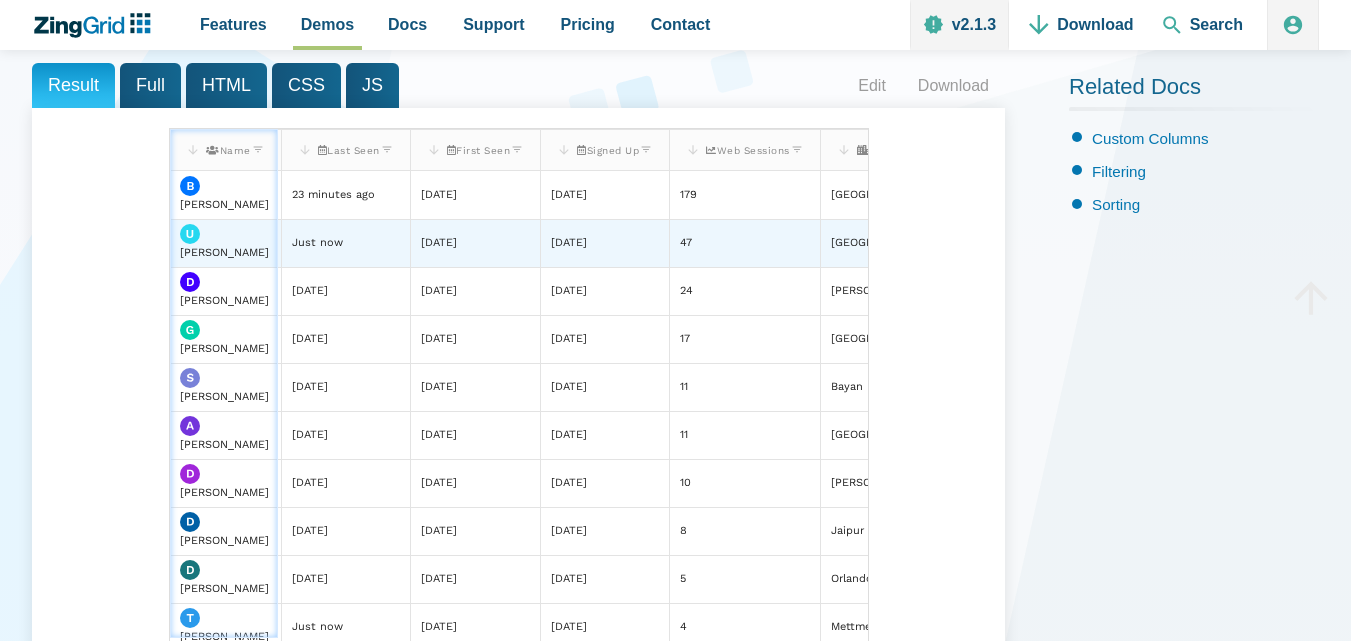 scroll, scrollTop: 100, scrollLeft: 0, axis: vertical 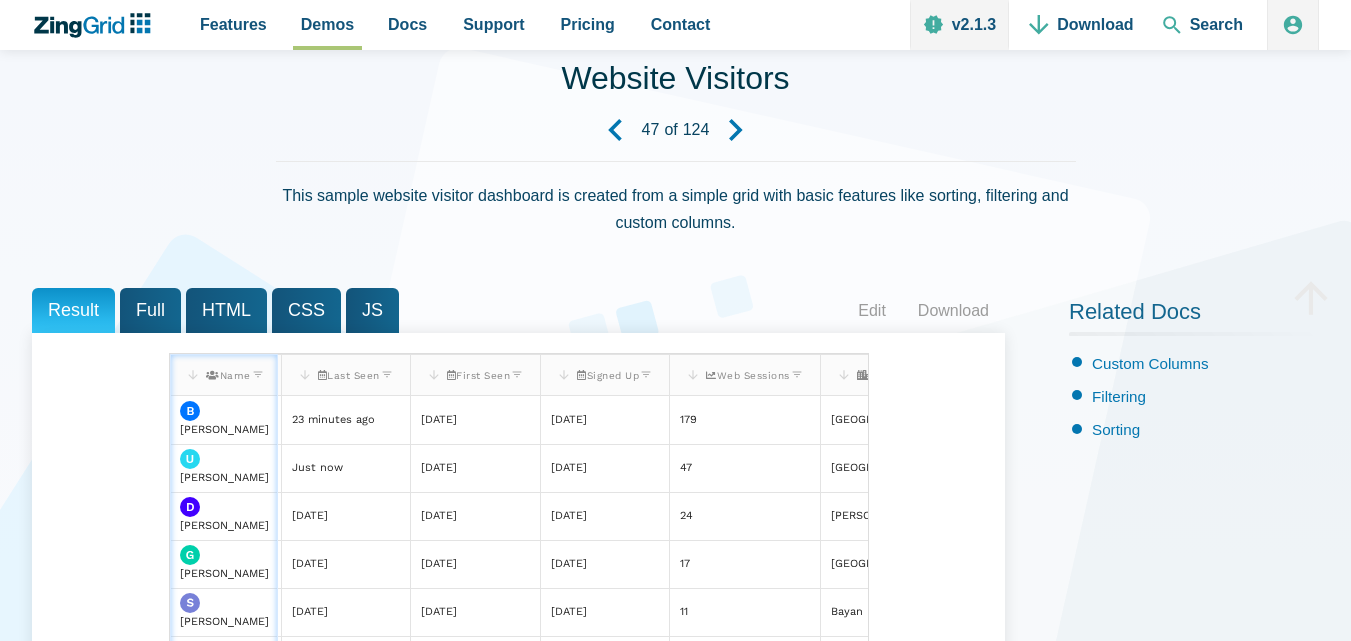 click on "First Seen" at bounding box center (478, 375) 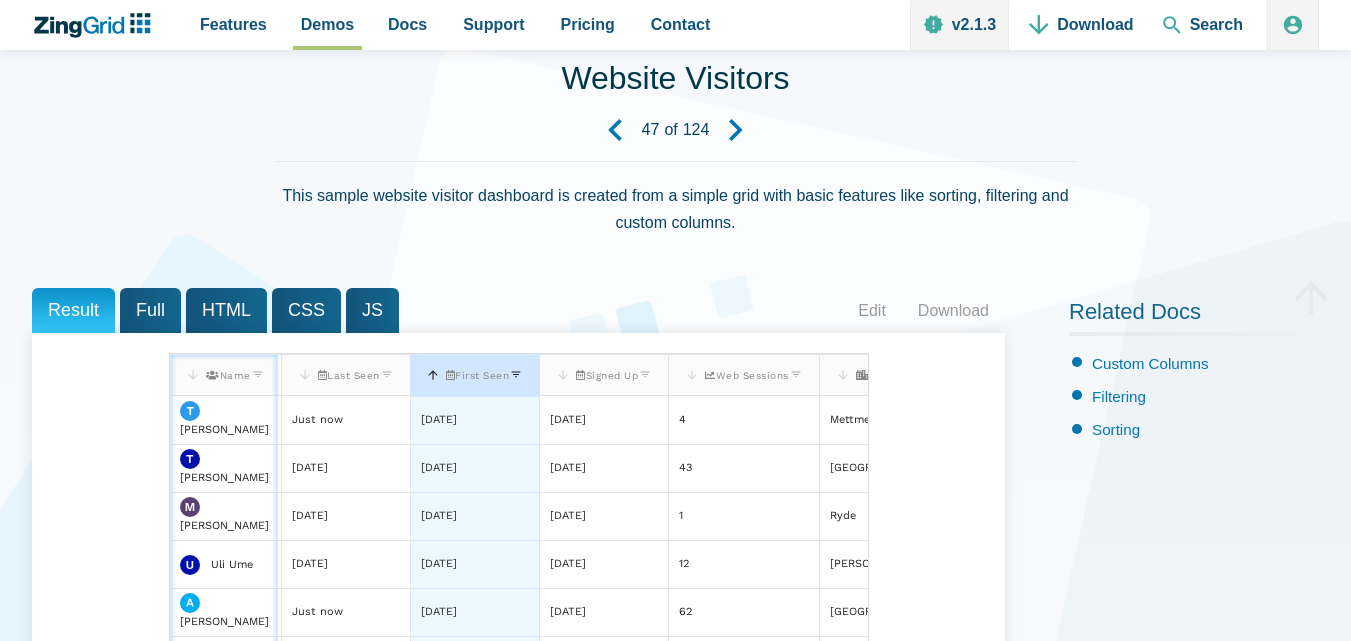 click on "First Seen" at bounding box center (477, 375) 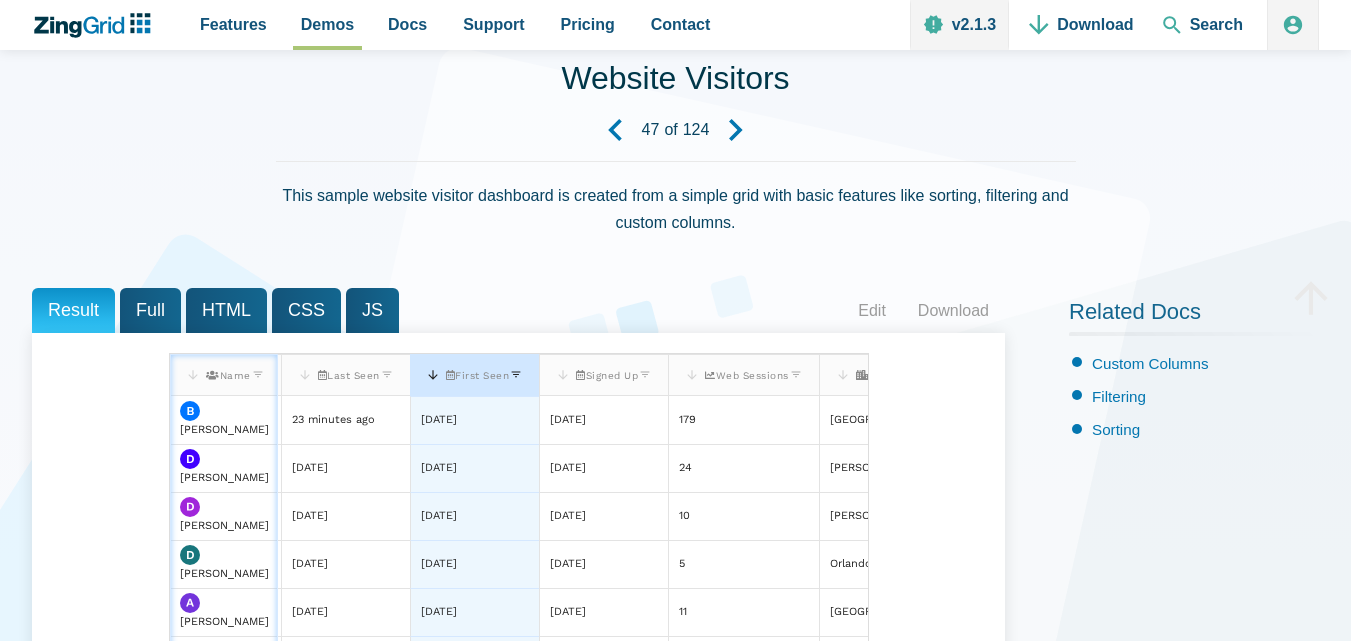 click on "Signed Up" at bounding box center [607, 375] 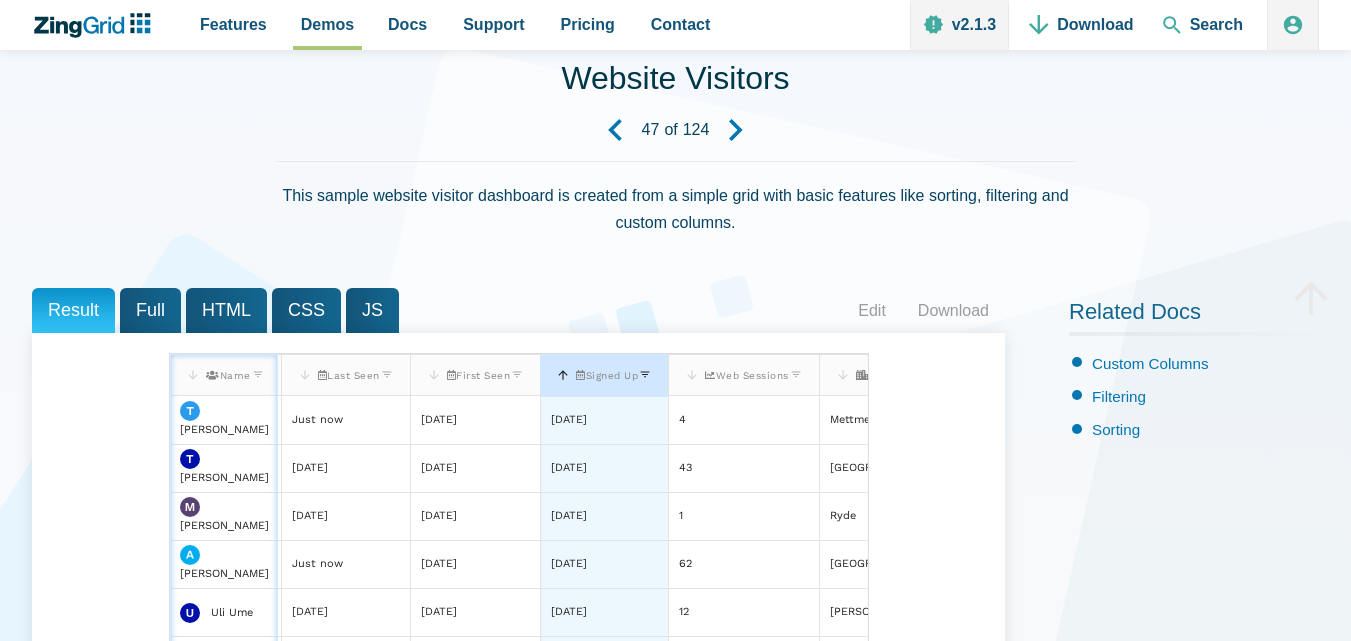 click on "Signed Up" at bounding box center (607, 375) 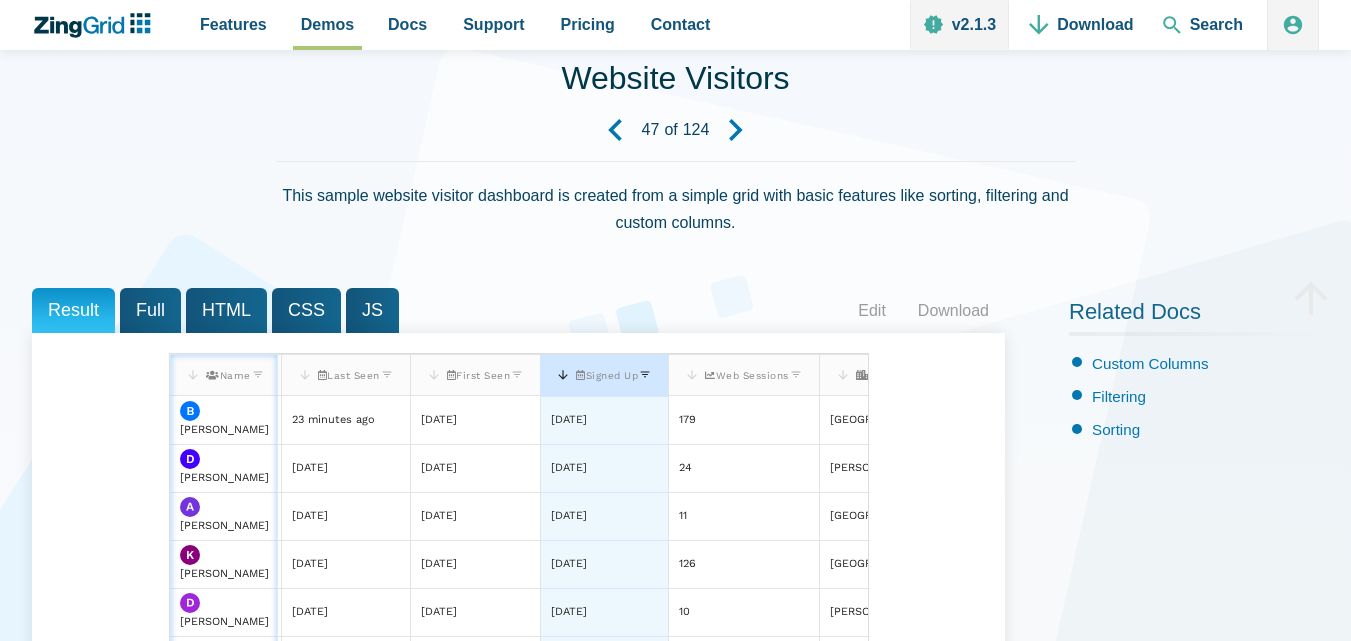 click on "Web Sessions" at bounding box center (747, 375) 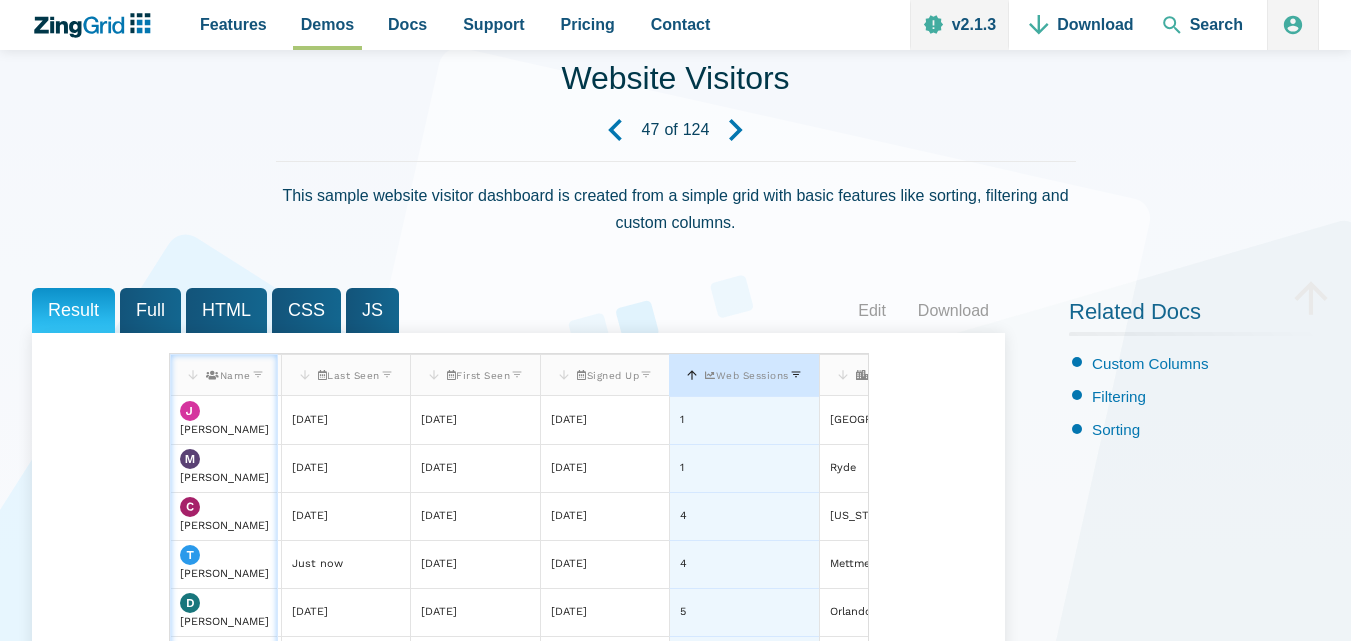 click on "Web Sessions" at bounding box center (747, 375) 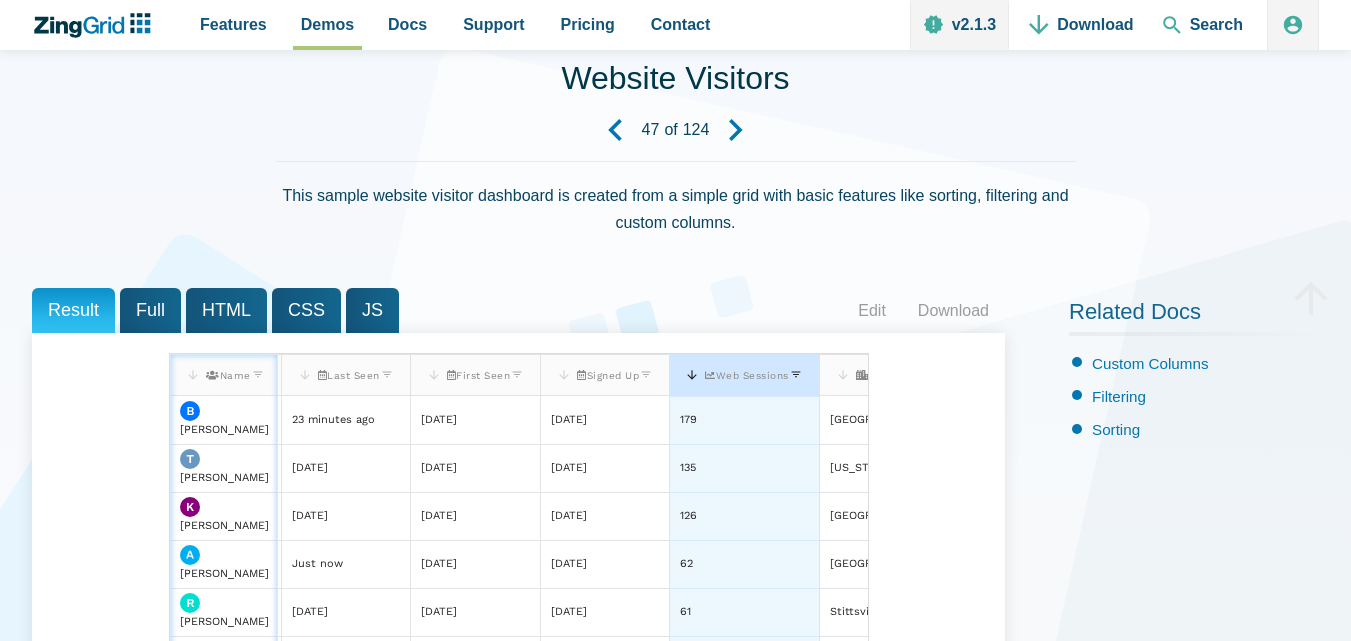 click at bounding box center (845, 375) 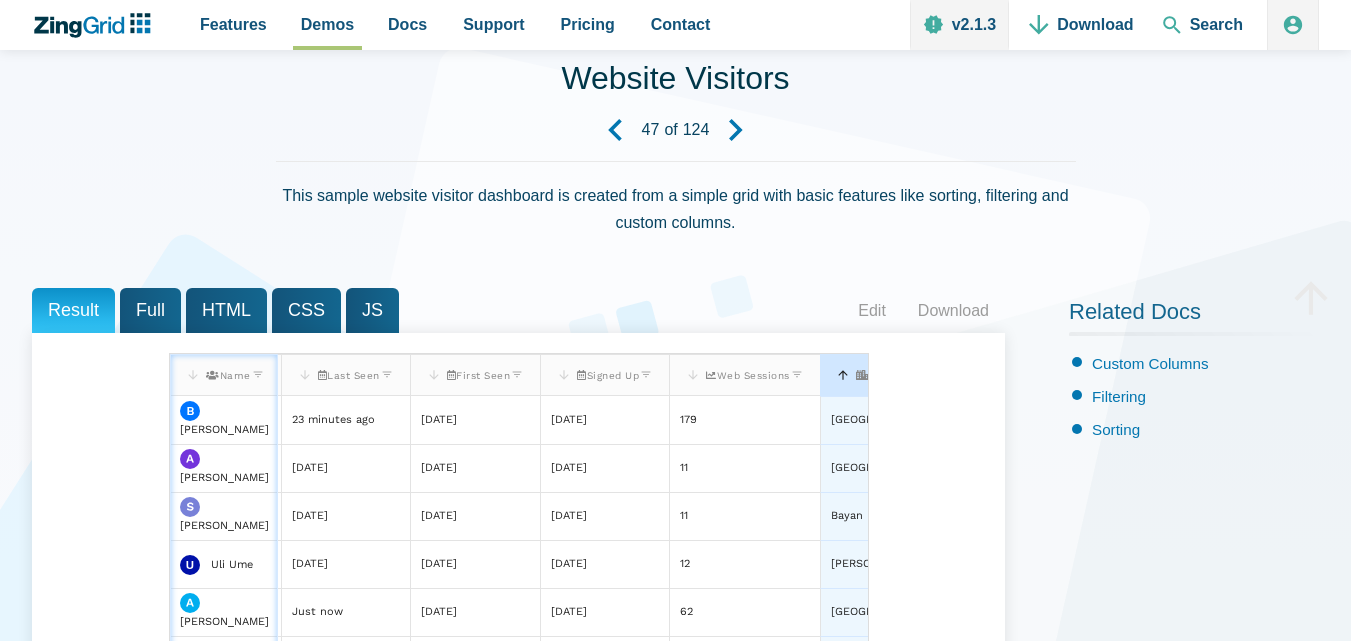 click at bounding box center (845, 375) 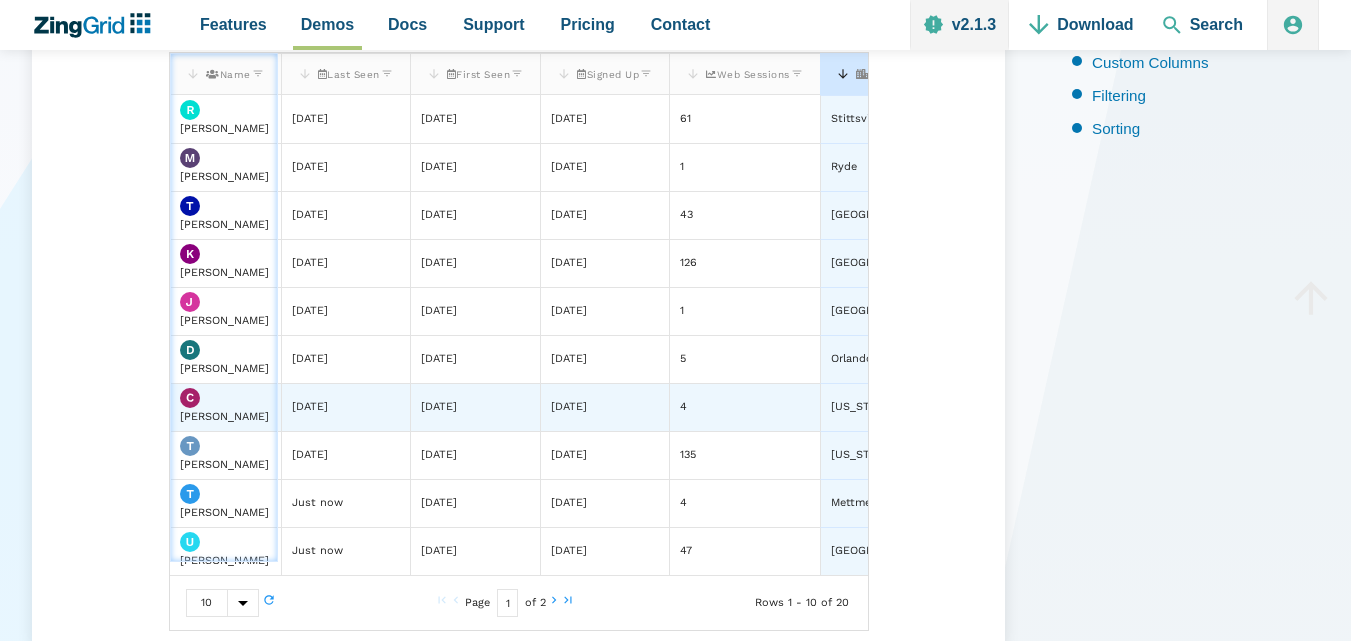 scroll, scrollTop: 400, scrollLeft: 0, axis: vertical 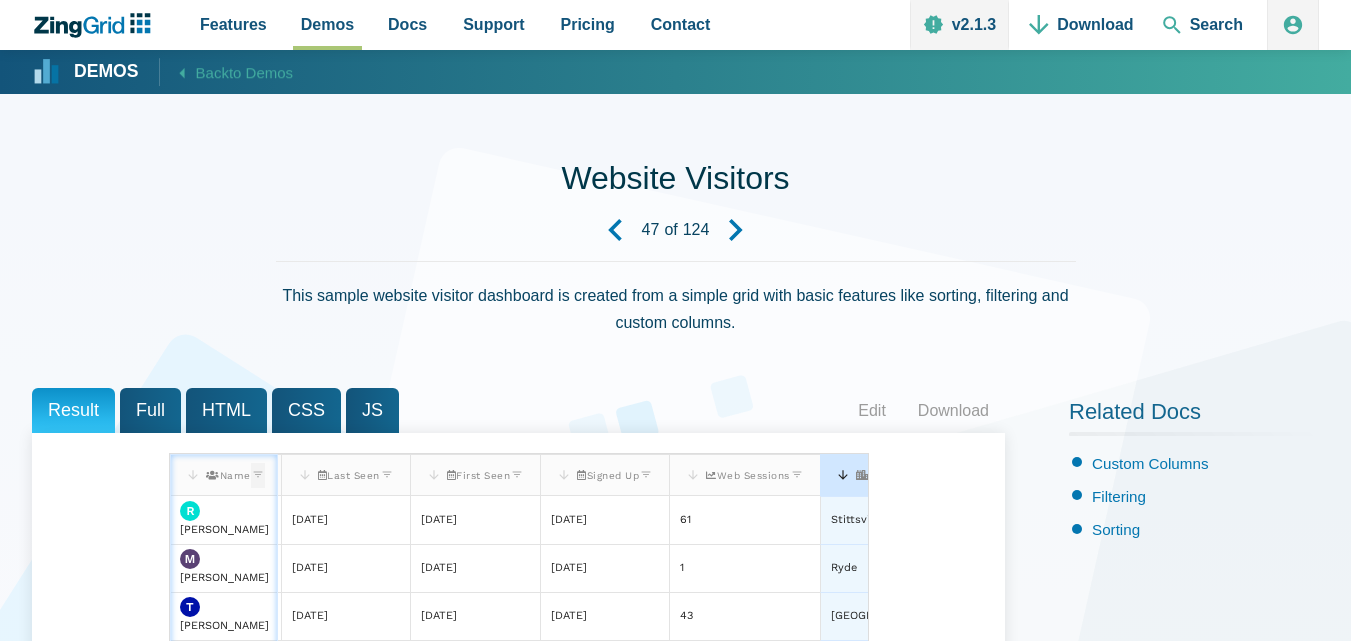click on "Name" at bounding box center (228, 475) 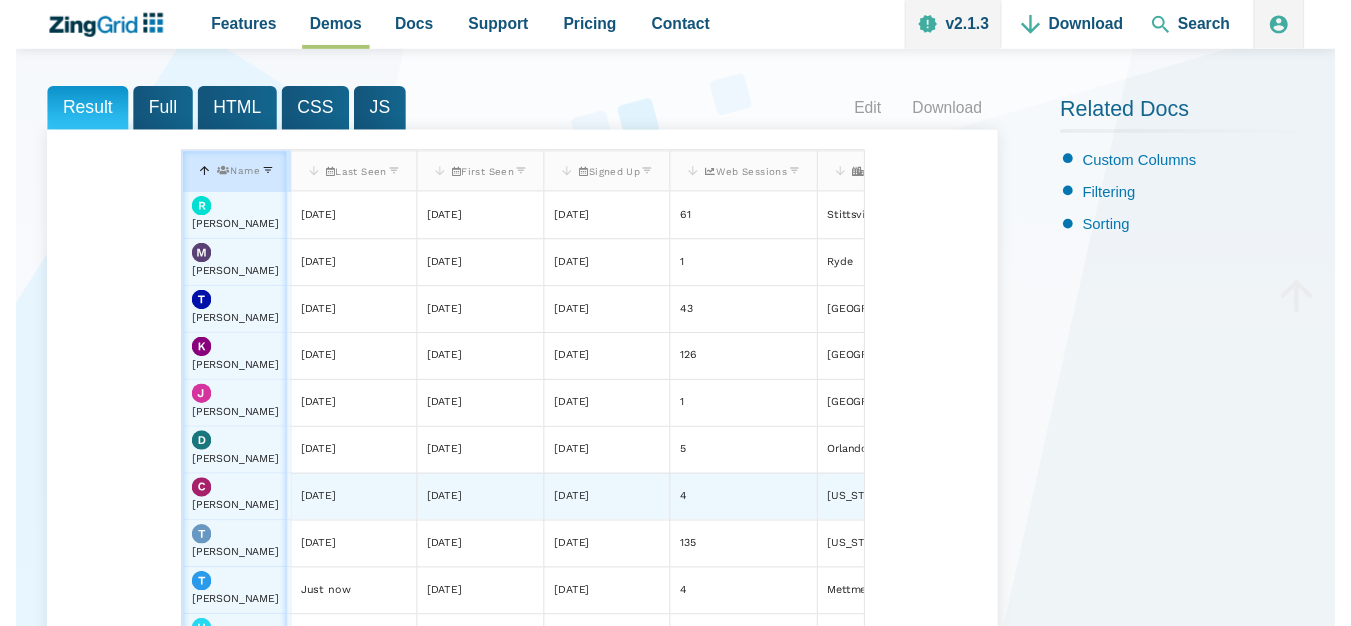 scroll, scrollTop: 200, scrollLeft: 0, axis: vertical 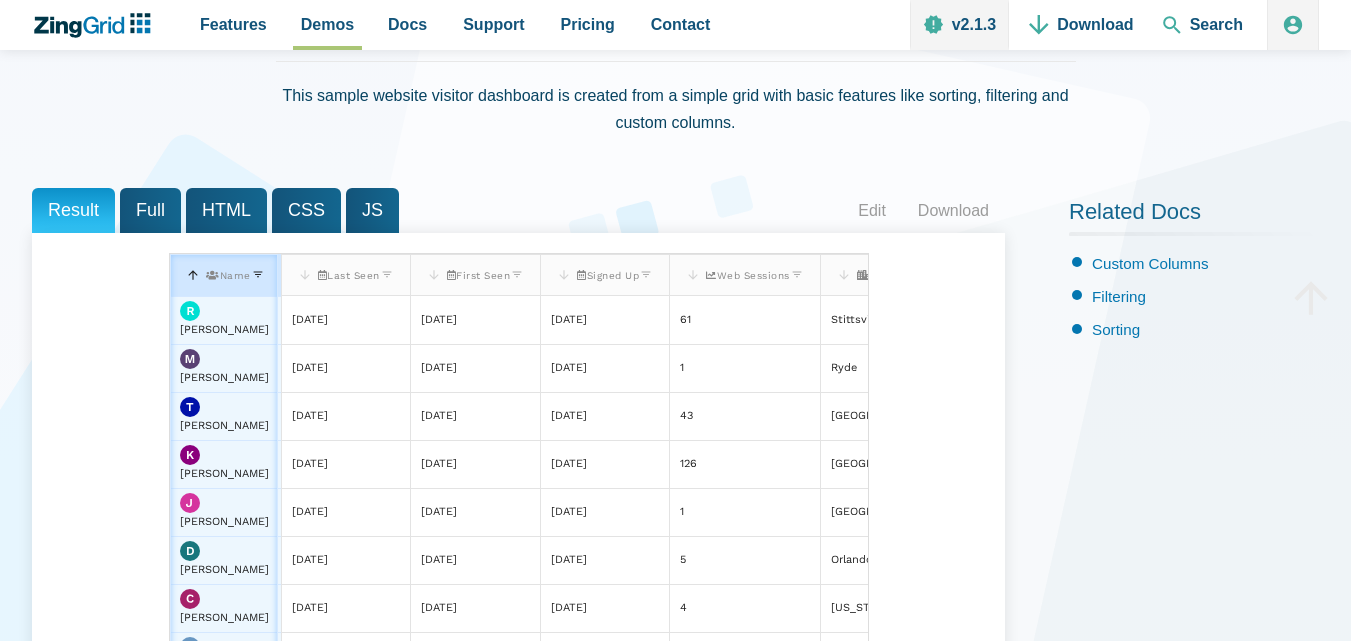 click on "Full" at bounding box center (150, 210) 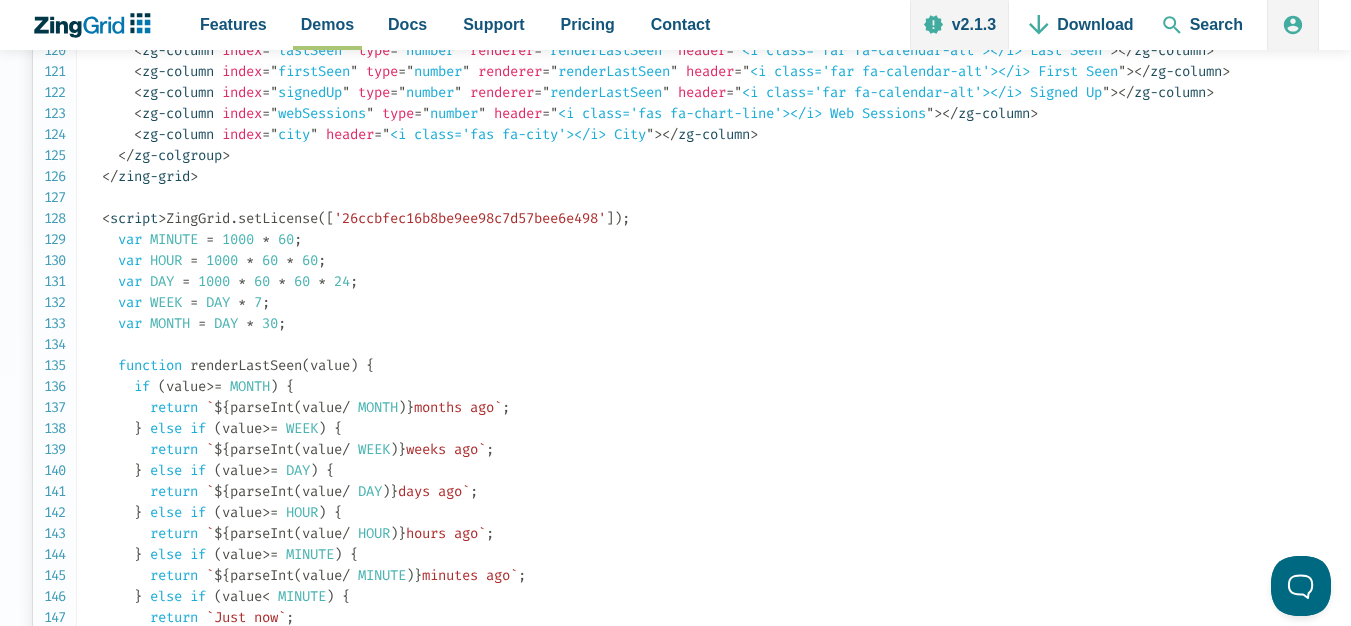 scroll, scrollTop: 0, scrollLeft: 0, axis: both 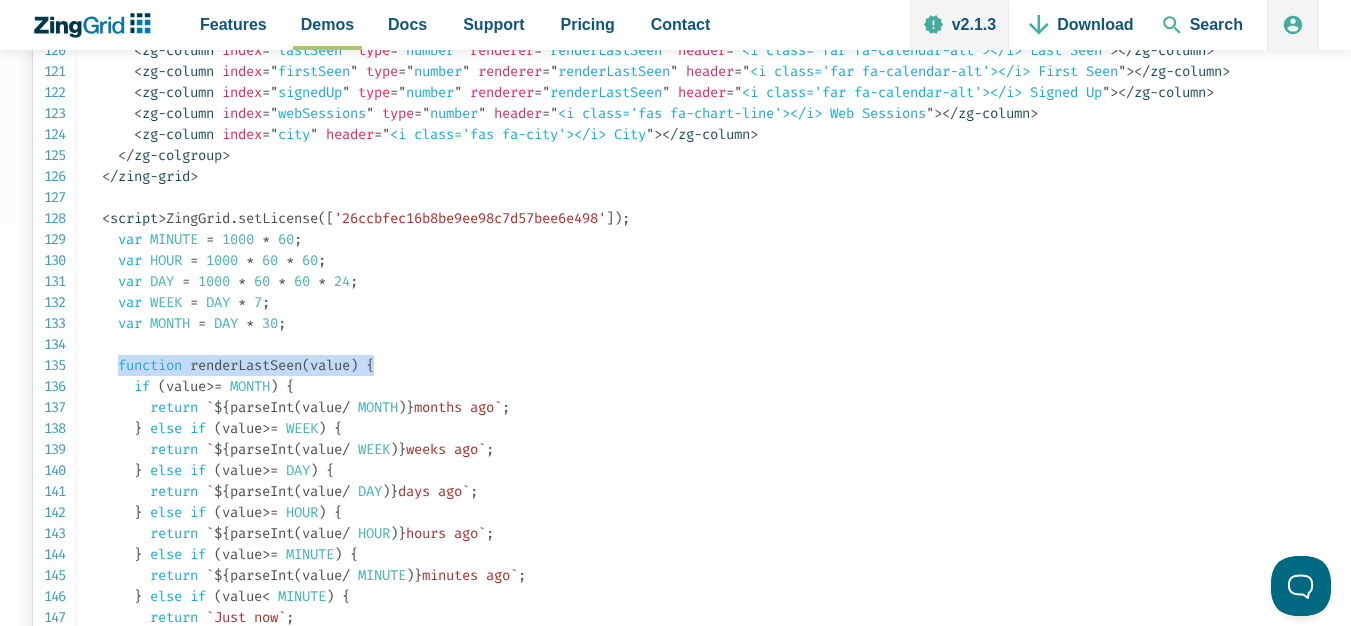 drag, startPoint x: 169, startPoint y: 382, endPoint x: 407, endPoint y: 382, distance: 238 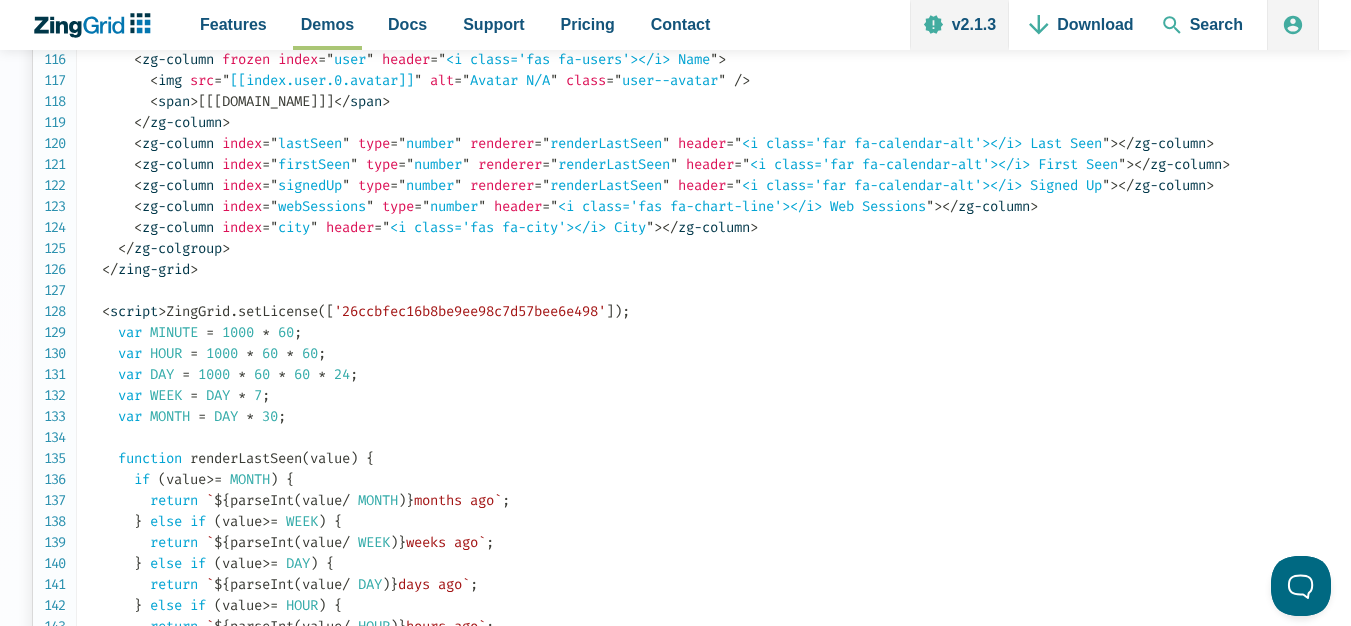 scroll, scrollTop: 2600, scrollLeft: 0, axis: vertical 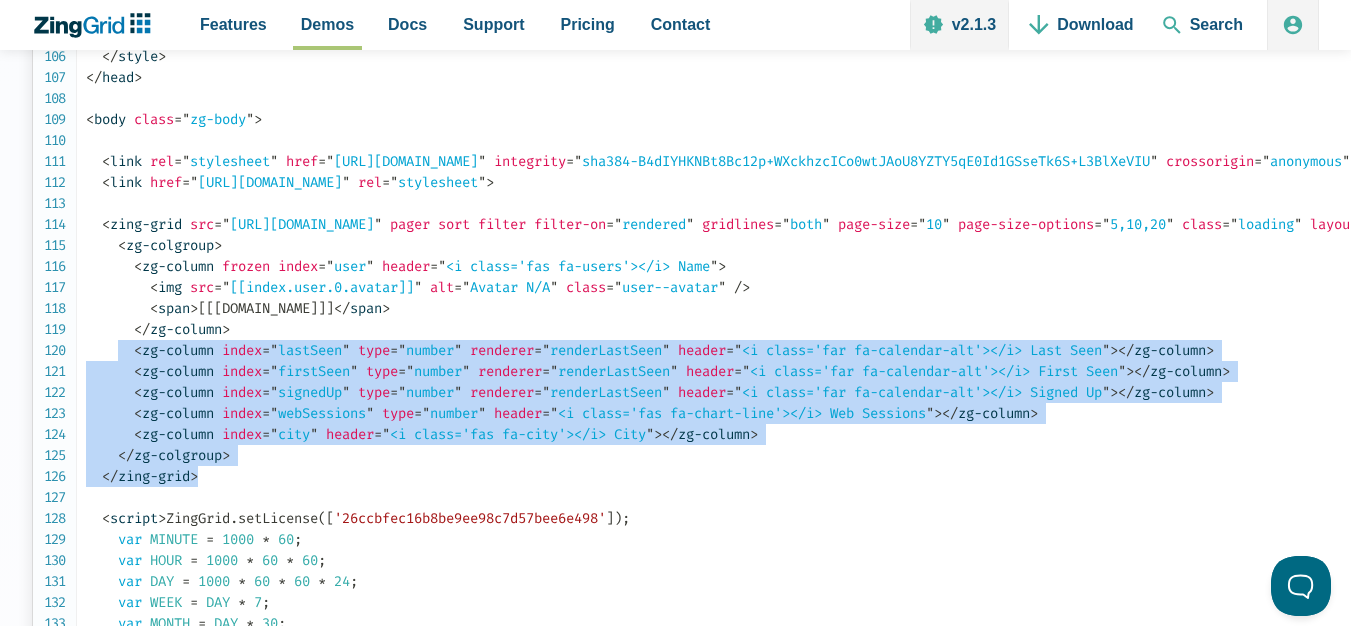 drag, startPoint x: 118, startPoint y: 358, endPoint x: 1249, endPoint y: 475, distance: 1137.0356 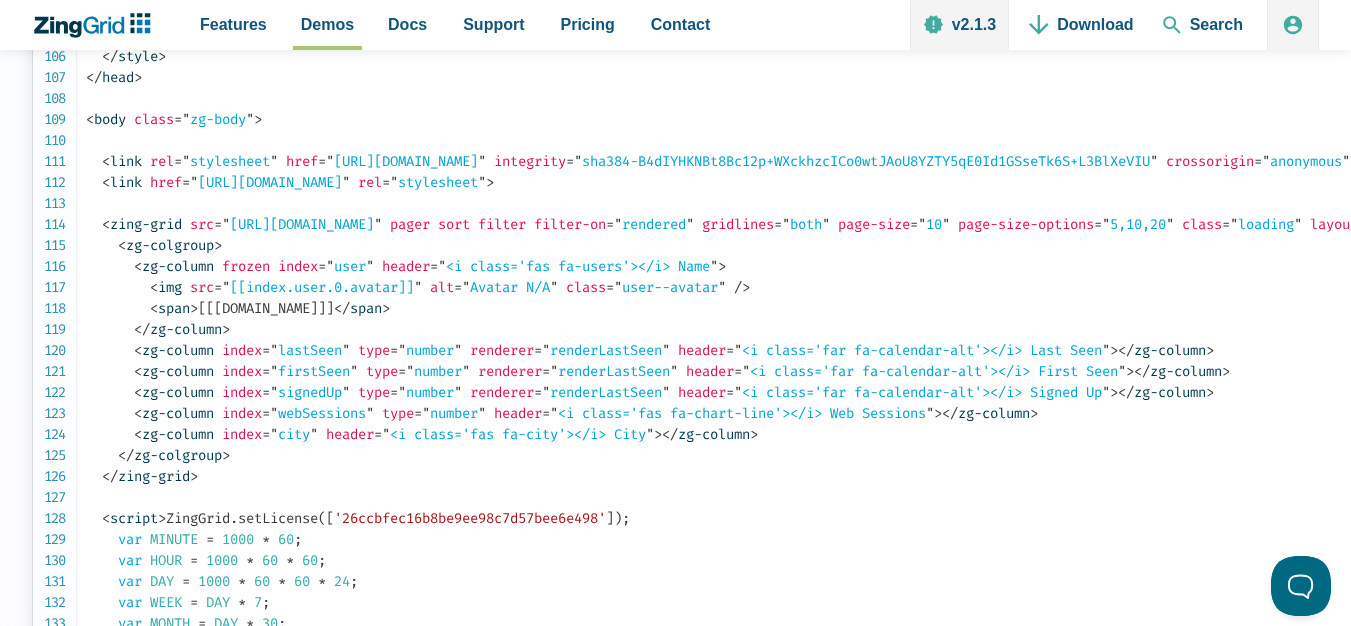 click on "<!DOCTYPE html>
< html   class = " zg-html " >
< head >
< meta   charset = " utf-8 " >
< title > ZingGrid: Blank Grid </ title >
< script   nonce = " undefined "   src = " https://cdn.zinggrid.com/zinggrid.min.js " > </ script >
< style >
.zg-body   {
padding :  20px ;
background :  #ffffff ;
font-family :   'Work Sans' ,  sans-serif ;
}
zing-grid   {
max-width :  700px ;
margin :  0 auto ;
font-family :   'Work Sans' ,  sans-serif ;
border :  none ;
font-size :  11px ;
color :  #212121 ;
border :  1px solid #ddd ;
opacity :  1 ;
}
zing-grid.loading   {
opacity :  0 ;
transition :  opacity .3s ease-out ;
}
zing-grid.loading *   {
opacity :  0 ;
}
zg-caption   {
background :  #ffffff ;
color :  #222222 ;
padding :  0px 15px ;
font-size :  18px ;
}
zg-head   {
:  .5px ; }" at bounding box center [858, -511] 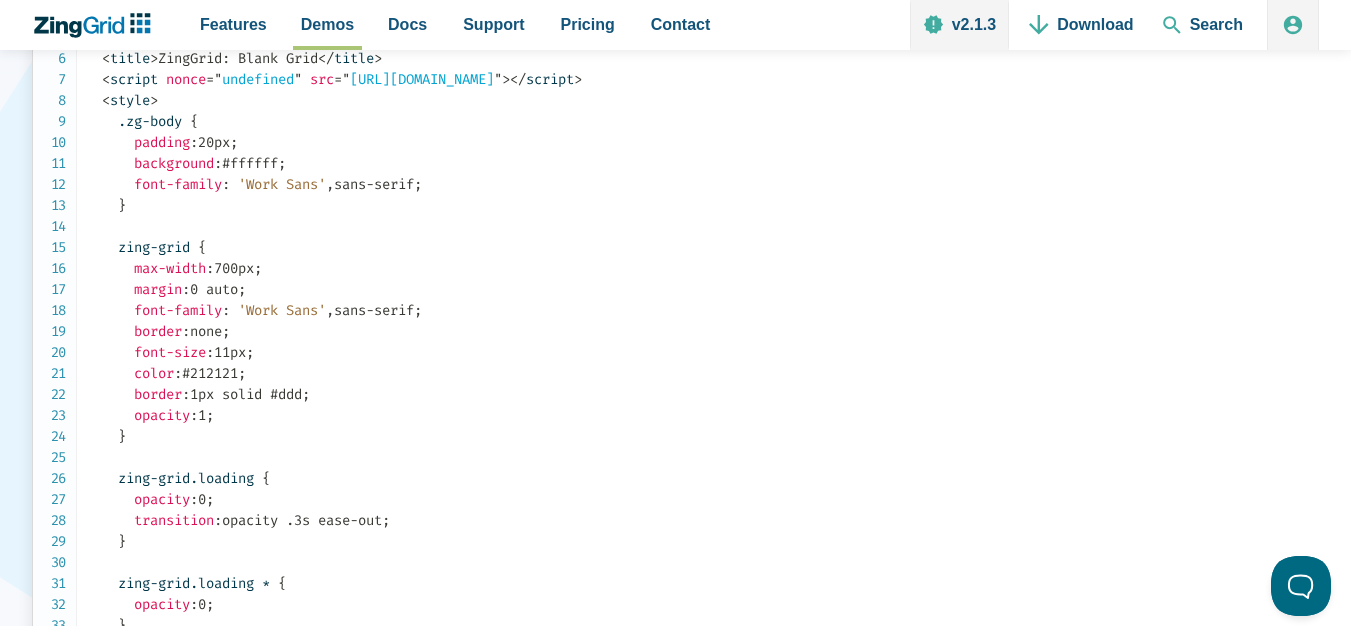 scroll, scrollTop: 500, scrollLeft: 0, axis: vertical 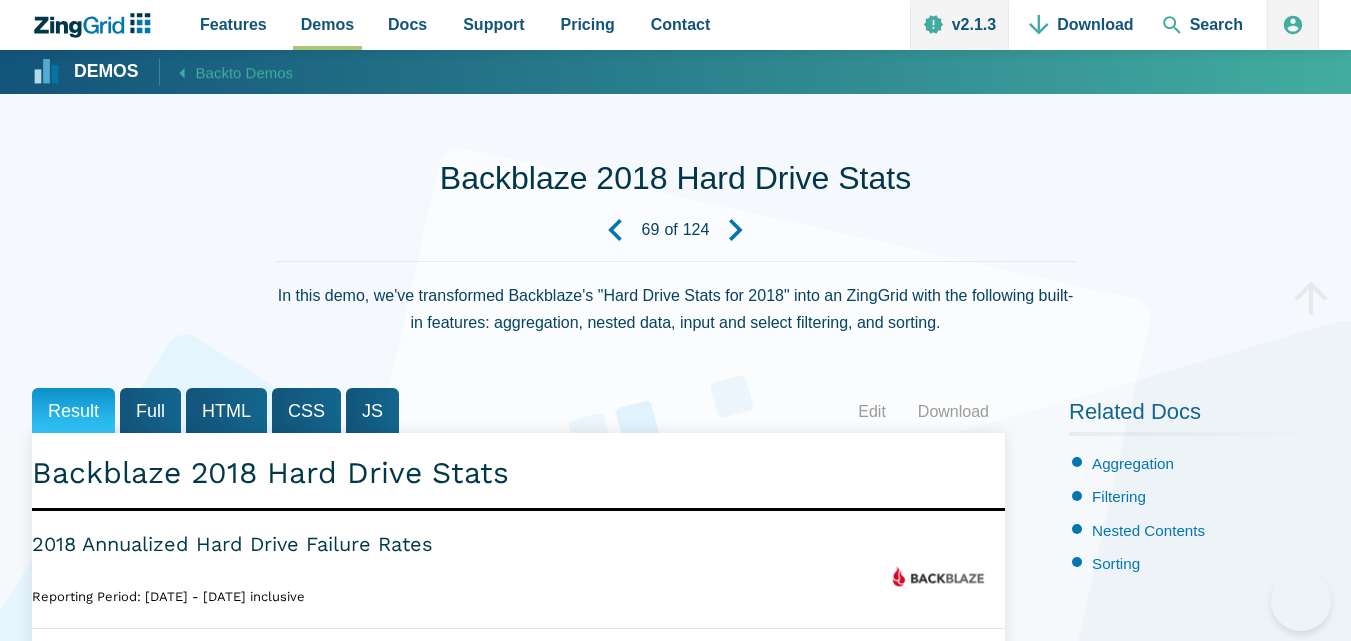 click on "Model" at bounding box center (232, 654) 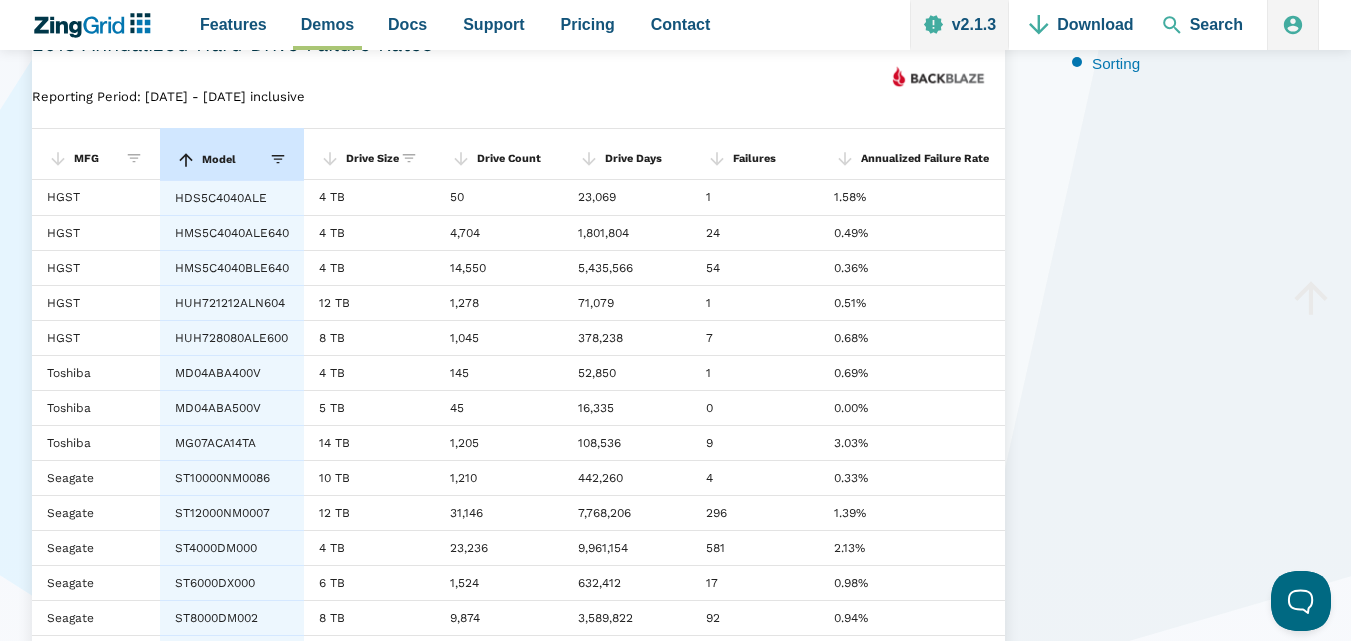 scroll, scrollTop: 0, scrollLeft: 0, axis: both 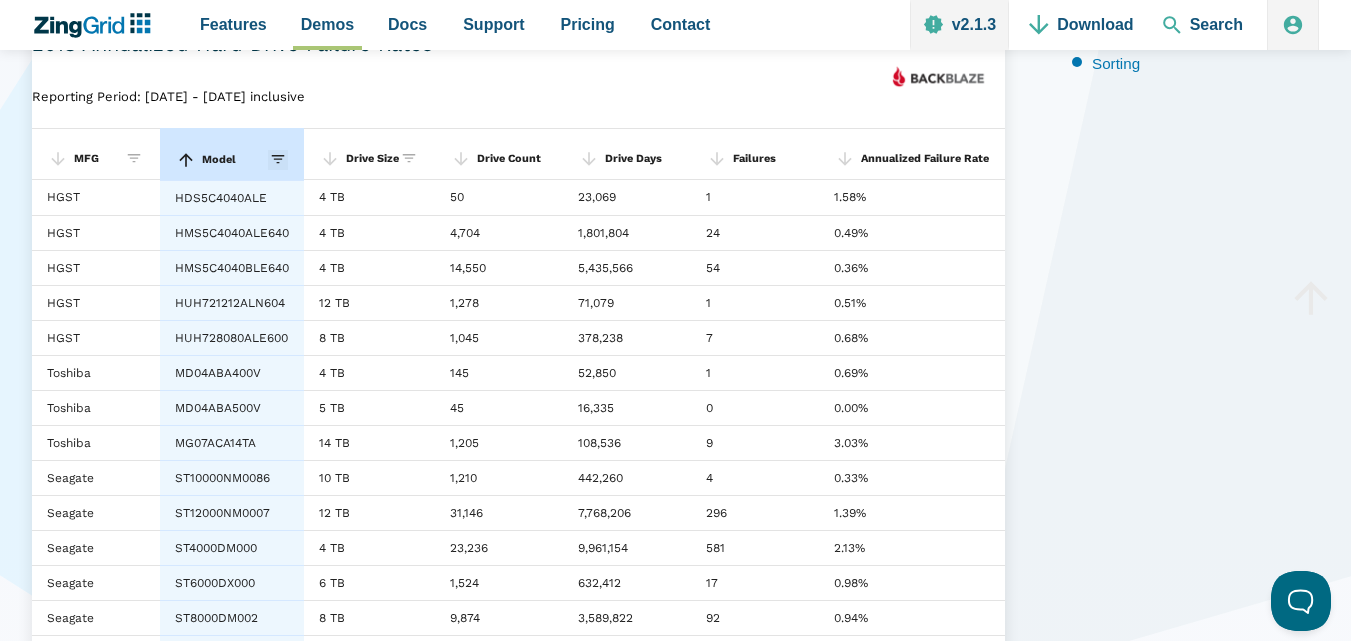 click 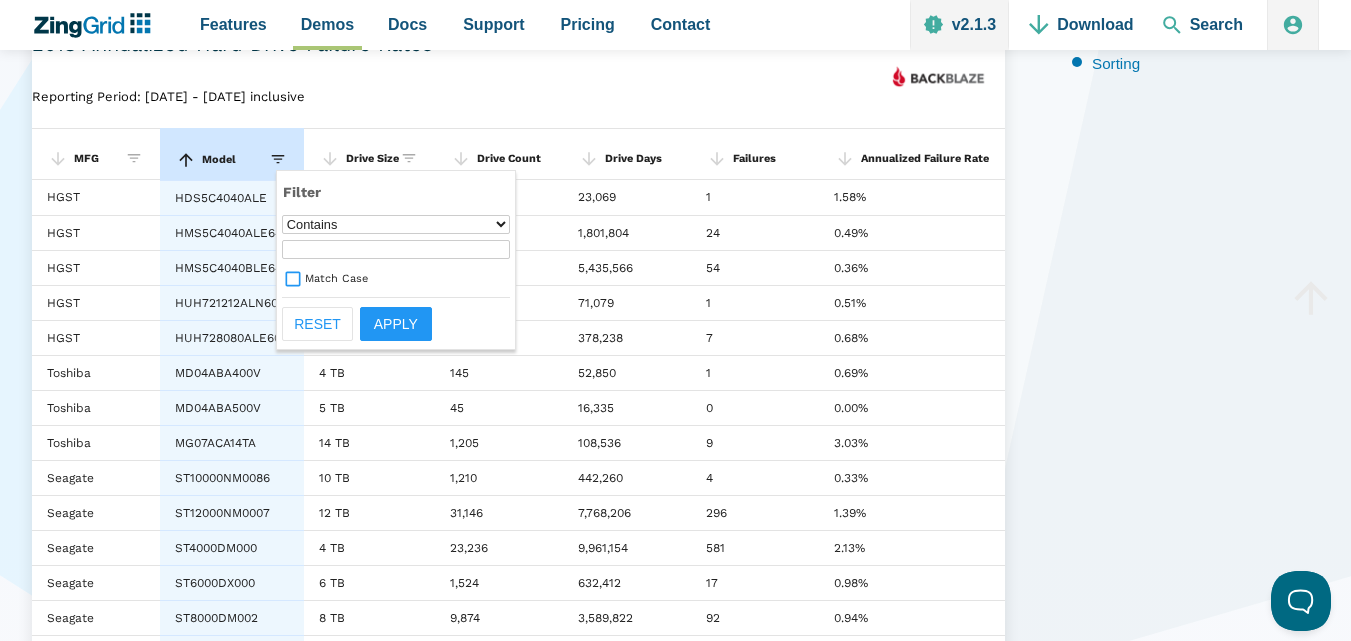 click on "None ────────── Empty Not Empty ────────── Equals Does Not Equal Contains Does not Contain ────────── Begins With Ends With" at bounding box center [396, 224] 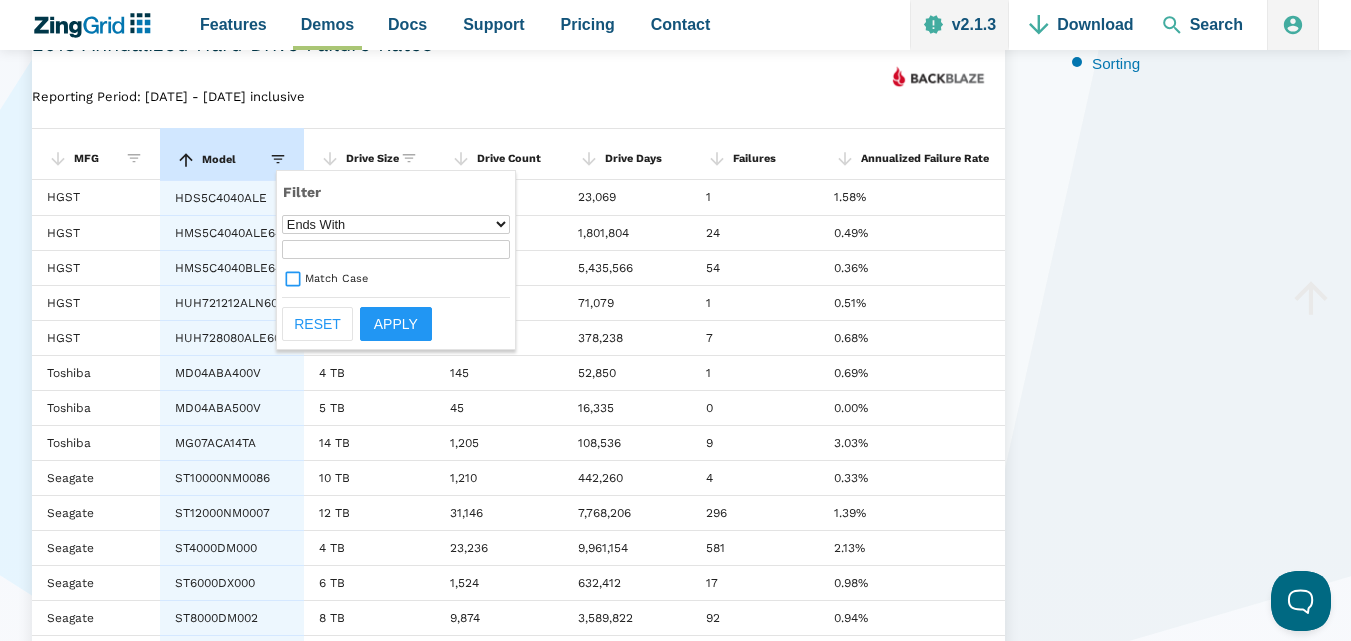 click on "None ────────── Empty Not Empty ────────── Equals Does Not Equal Contains Does not Contain ────────── Begins With Ends With" at bounding box center (396, 224) 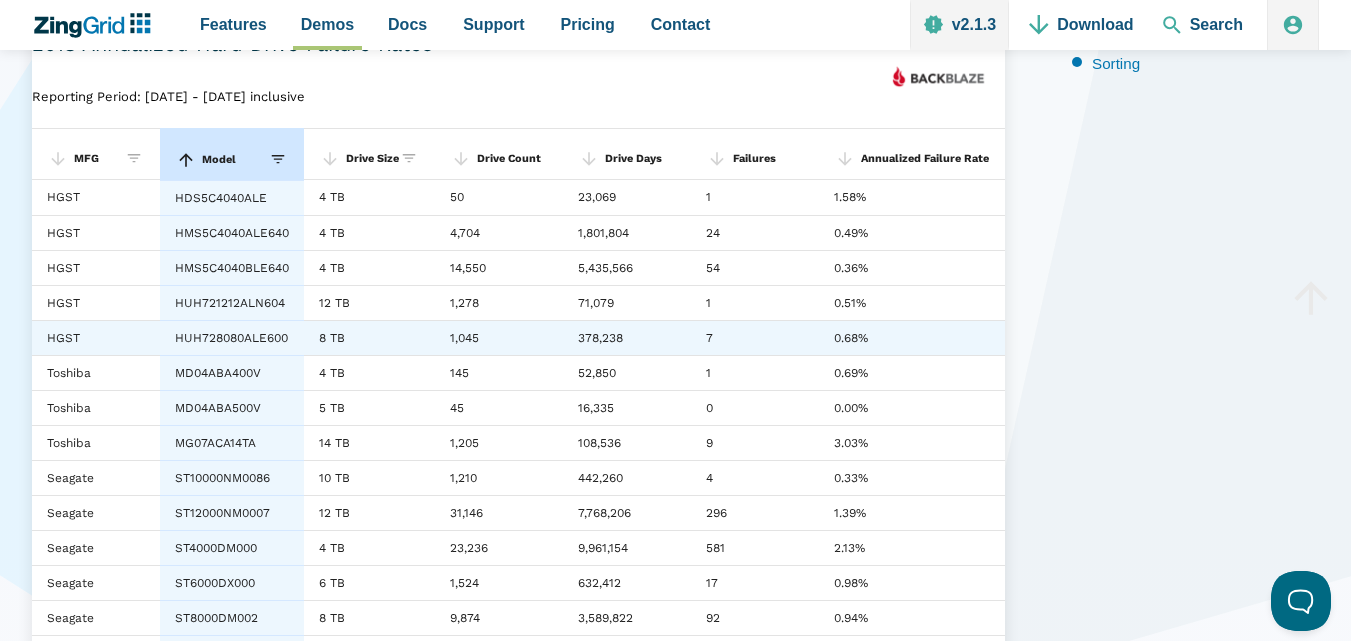 click on "378,238" at bounding box center (627, 337) 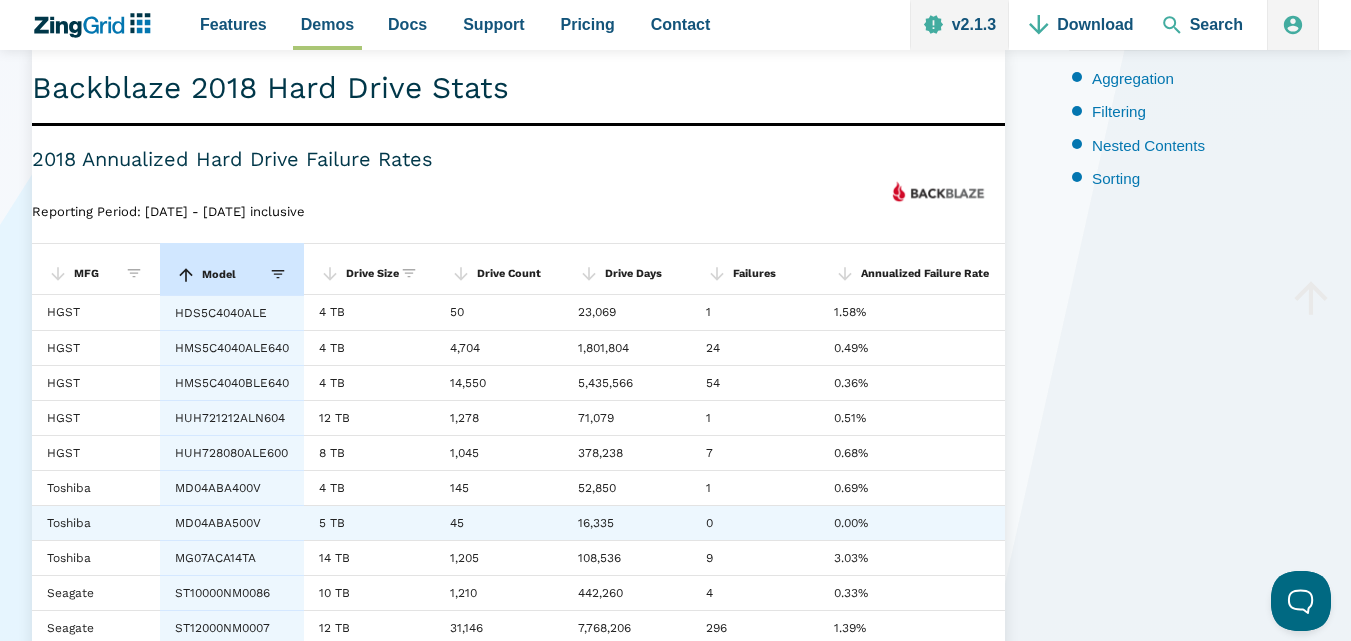 scroll, scrollTop: 300, scrollLeft: 0, axis: vertical 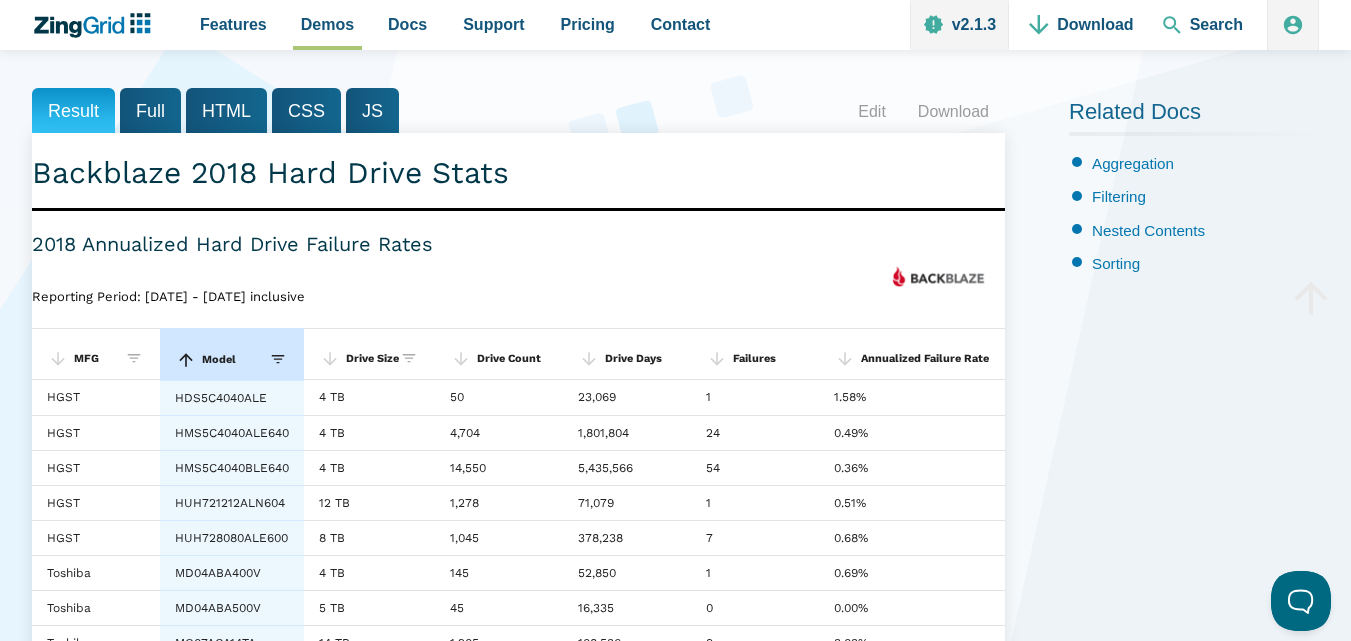 click on "MFG" at bounding box center (96, 354) 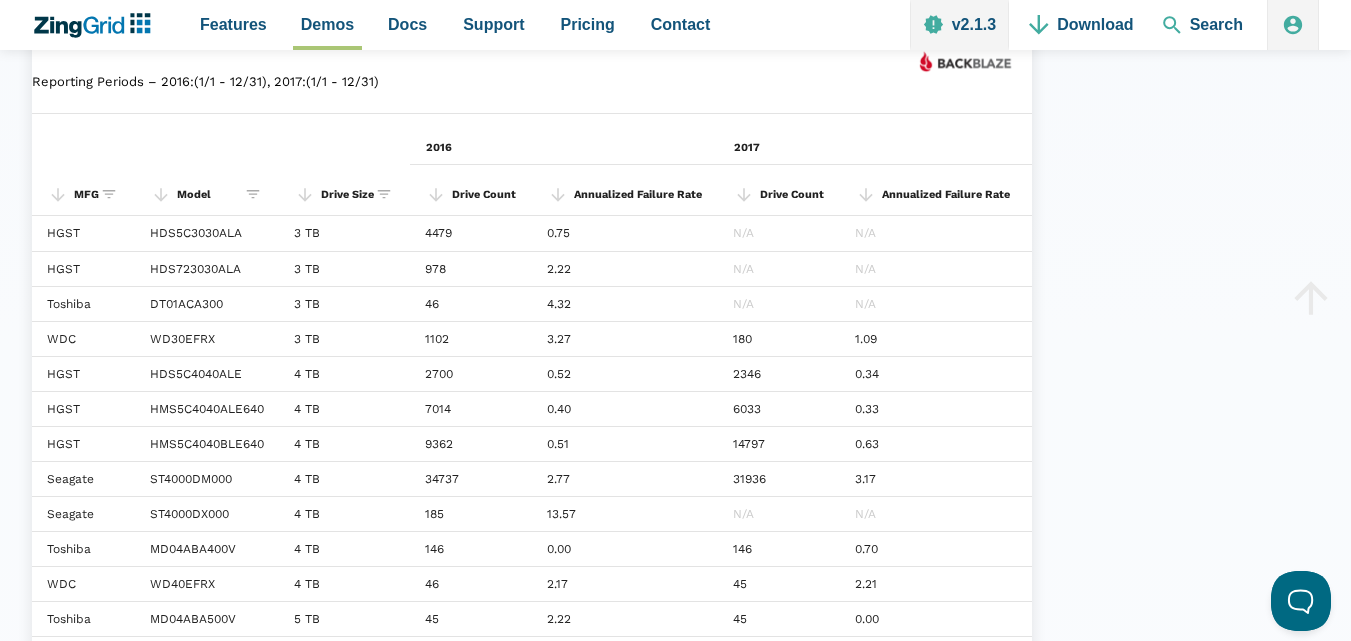 scroll, scrollTop: 1400, scrollLeft: 0, axis: vertical 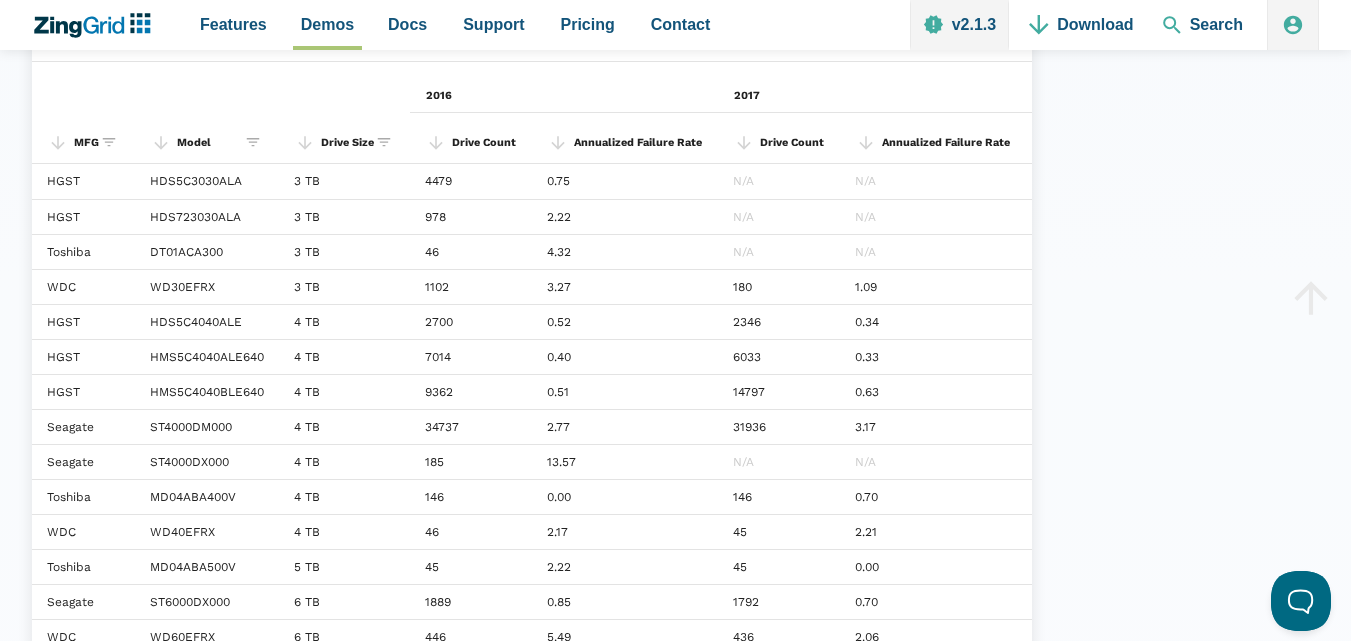 click on "Related Docs Aggregation Filtering Nested Contents Sorting" at bounding box center [1221, 402] 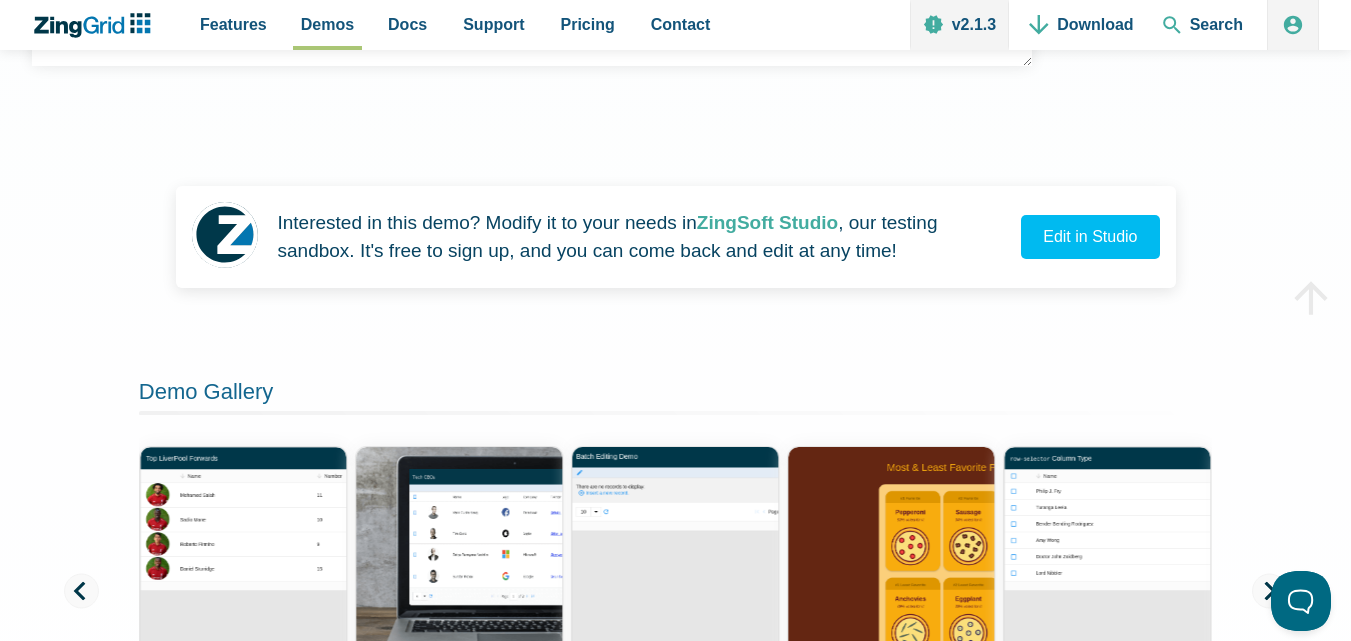 scroll, scrollTop: 3370, scrollLeft: 0, axis: vertical 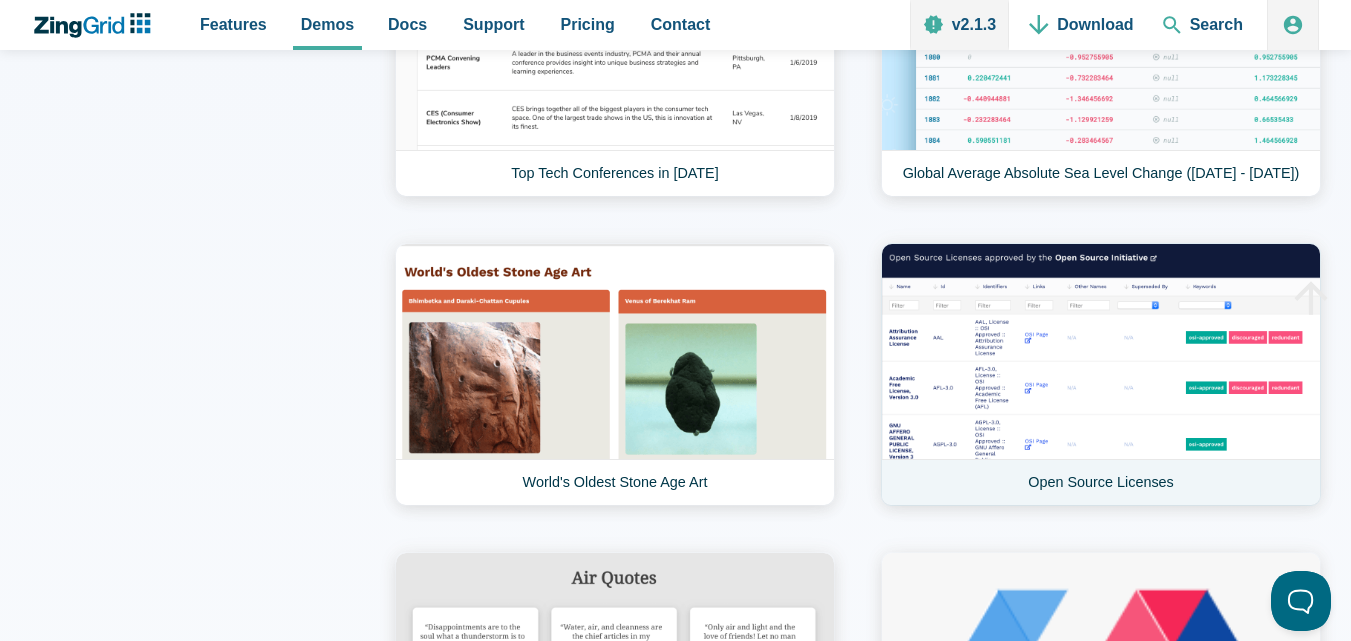 click on "Open Source Licenses" 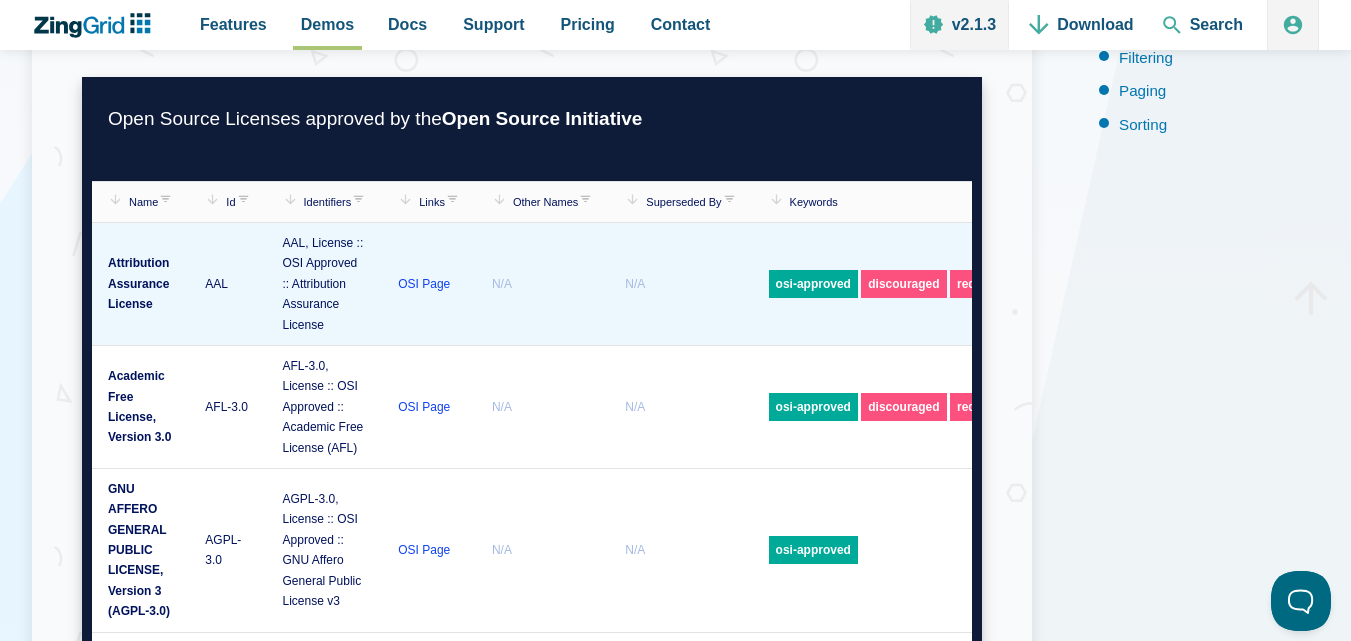 scroll, scrollTop: 0, scrollLeft: 0, axis: both 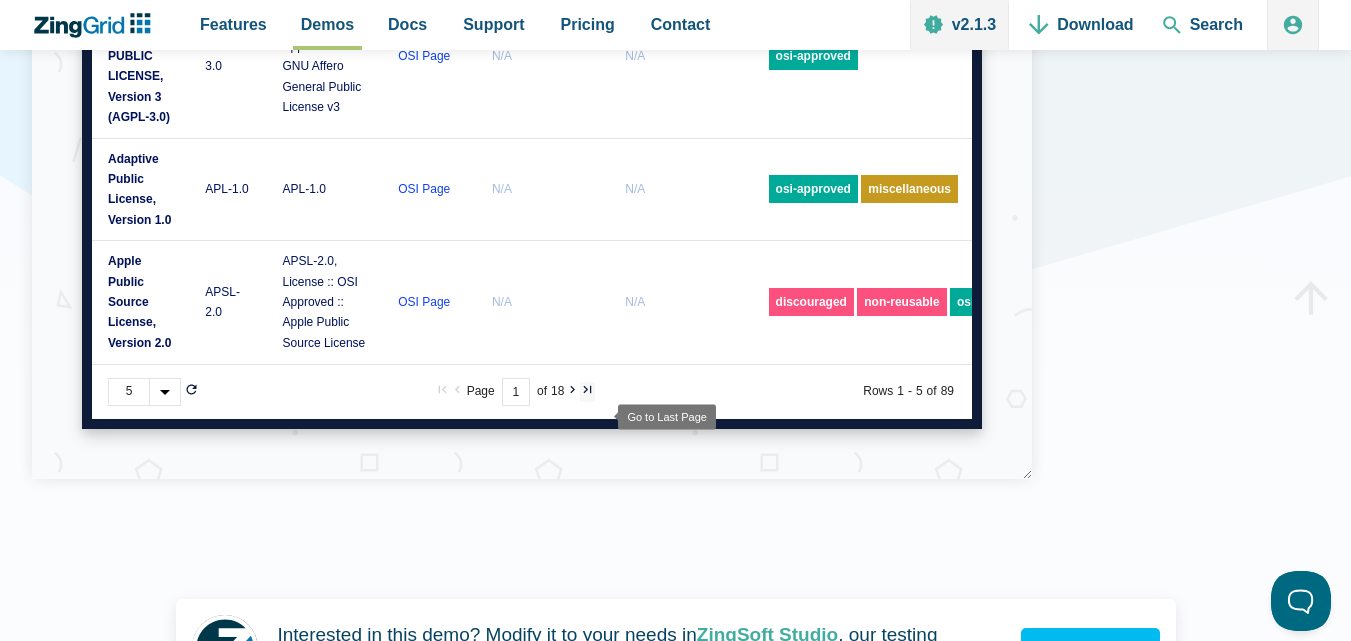 click 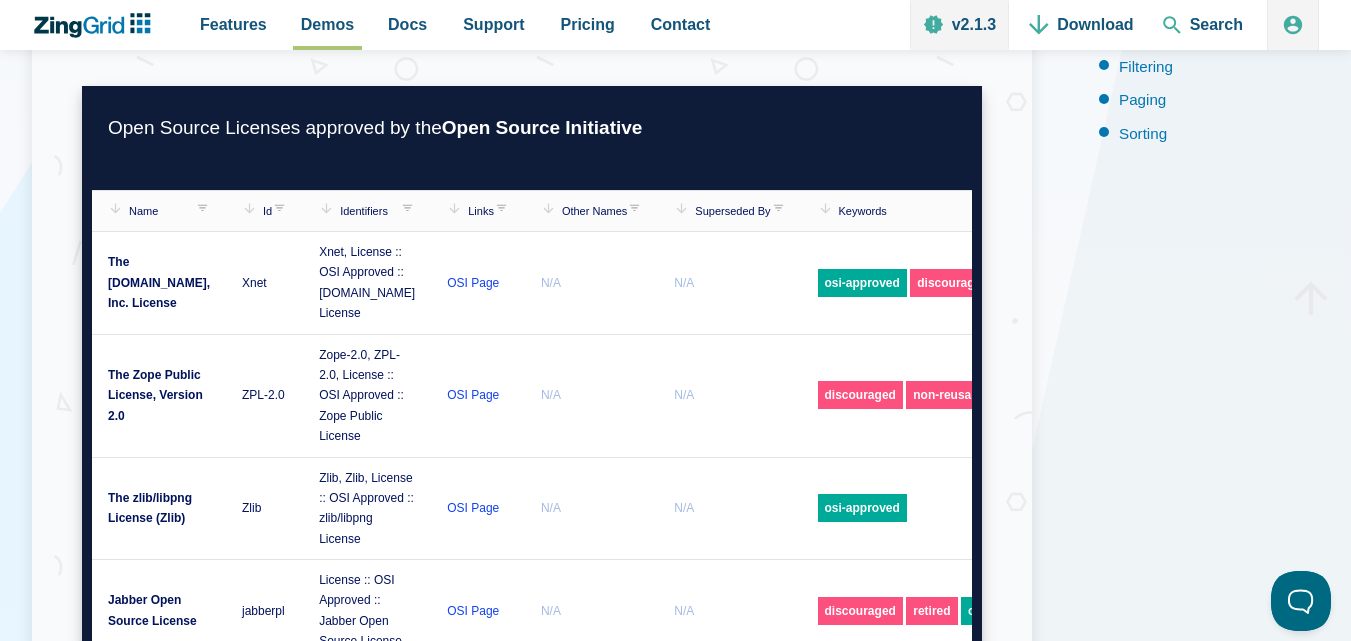 scroll, scrollTop: 380, scrollLeft: 0, axis: vertical 